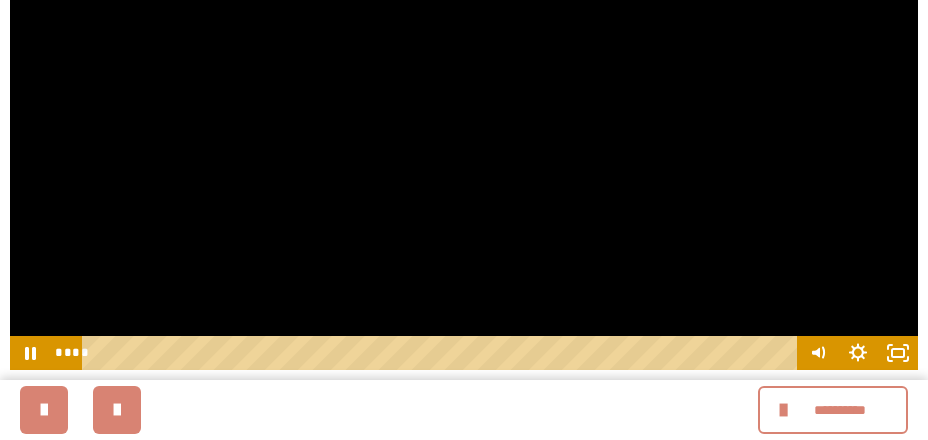 scroll, scrollTop: 432, scrollLeft: 0, axis: vertical 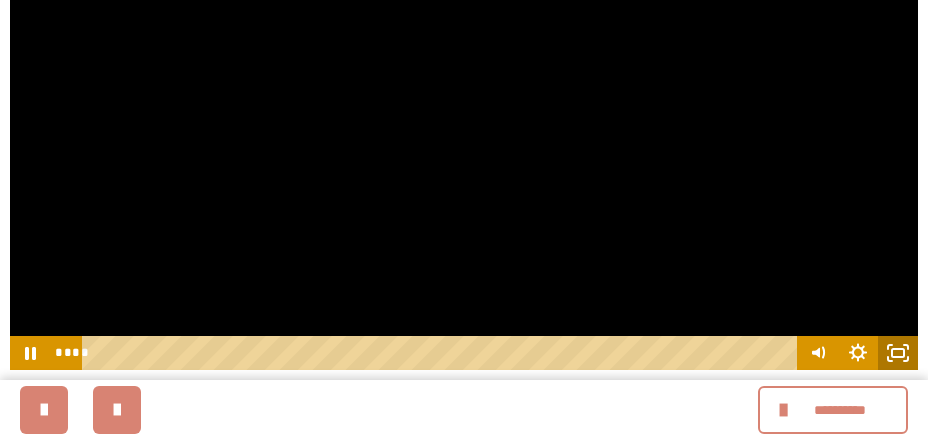 click 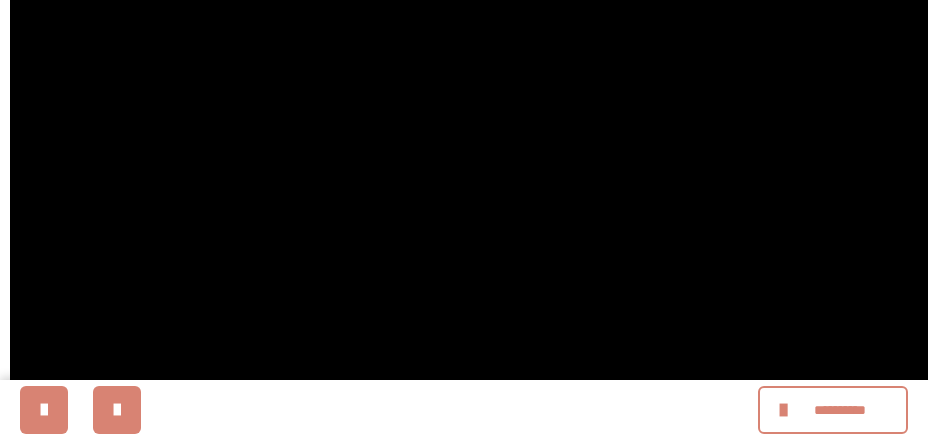 scroll, scrollTop: 349, scrollLeft: 0, axis: vertical 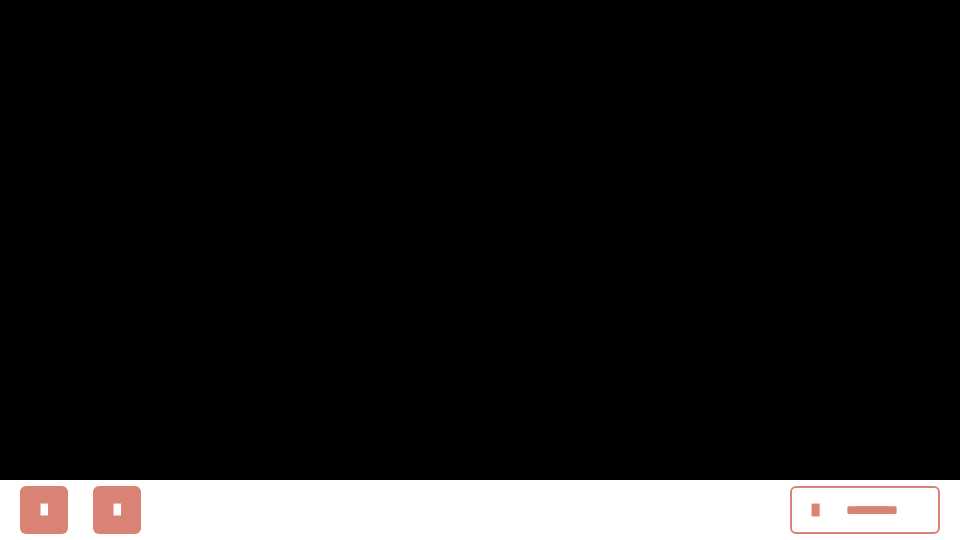 click on "****" at bounding box center (458, 523) 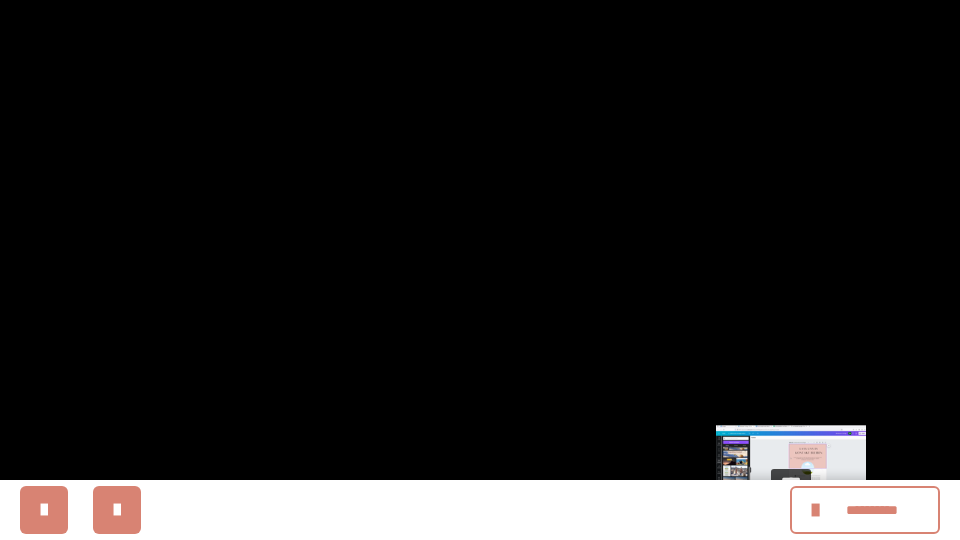click on "****" at bounding box center (458, 523) 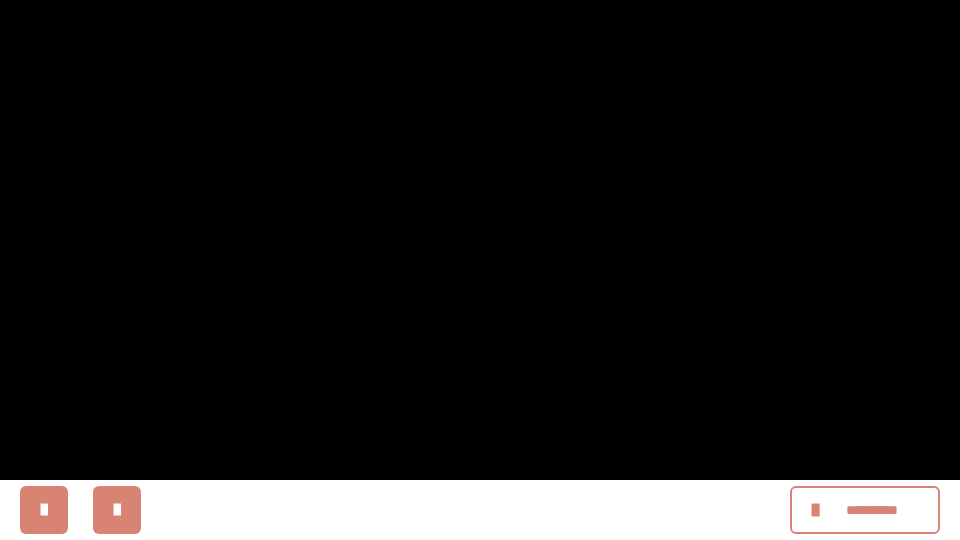 click 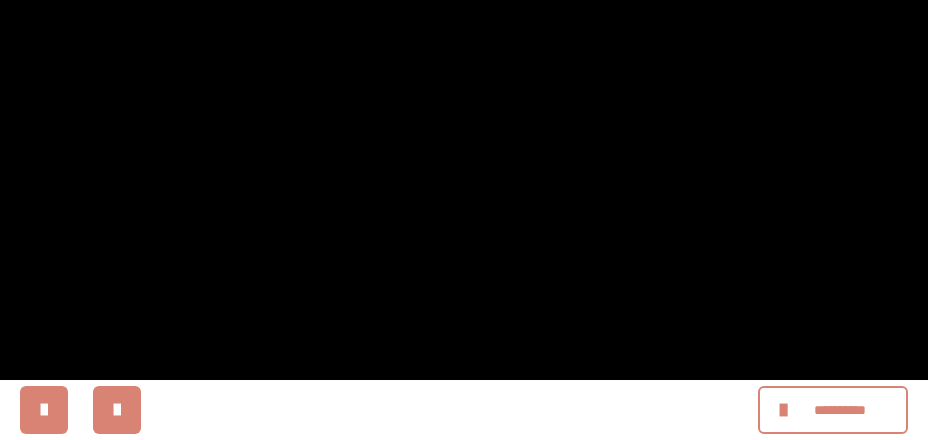 scroll, scrollTop: 431, scrollLeft: 0, axis: vertical 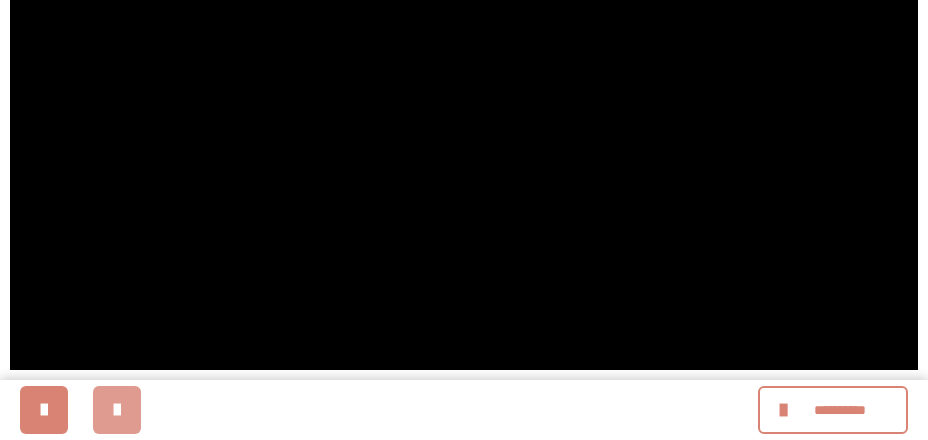 click at bounding box center [117, 410] 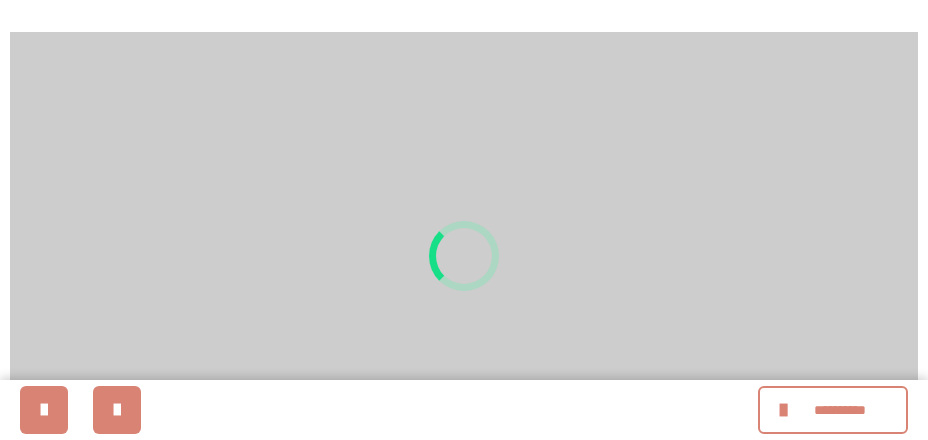 scroll, scrollTop: 540, scrollLeft: 0, axis: vertical 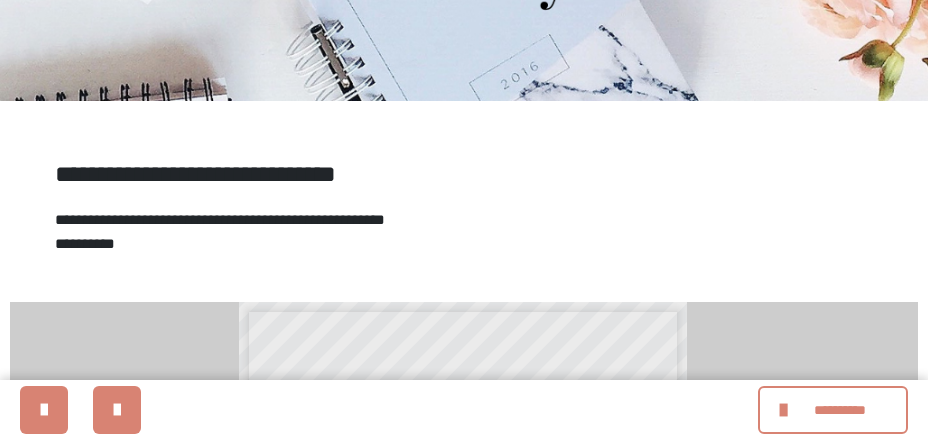 click on "**********" at bounding box center [85, 243] 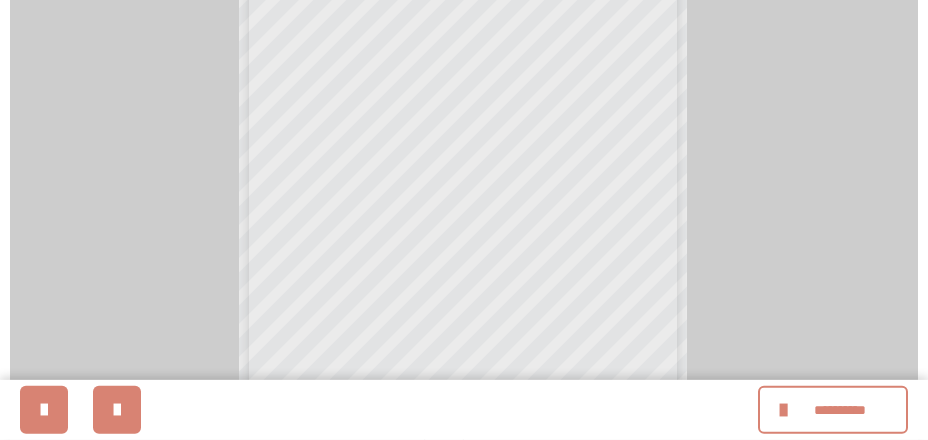scroll, scrollTop: 540, scrollLeft: 0, axis: vertical 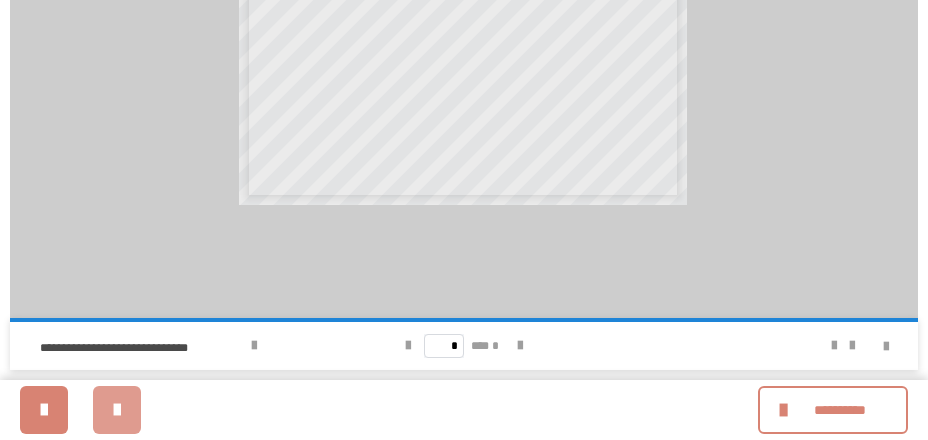 click at bounding box center [117, 410] 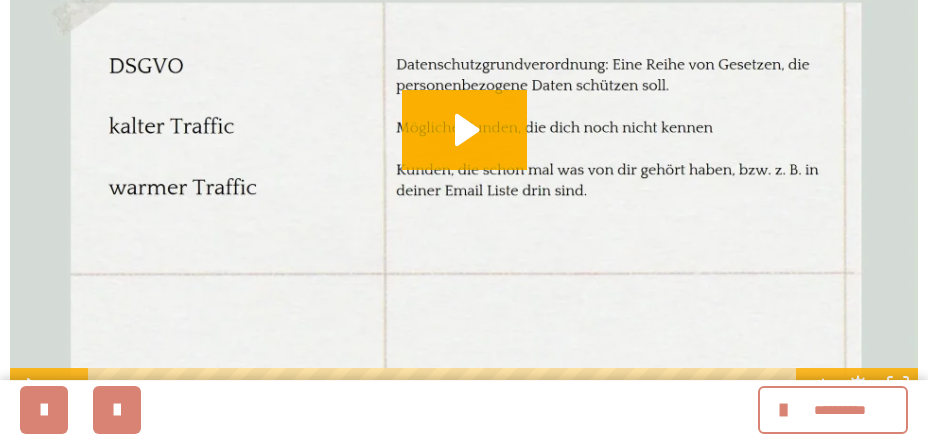 scroll, scrollTop: 972, scrollLeft: 0, axis: vertical 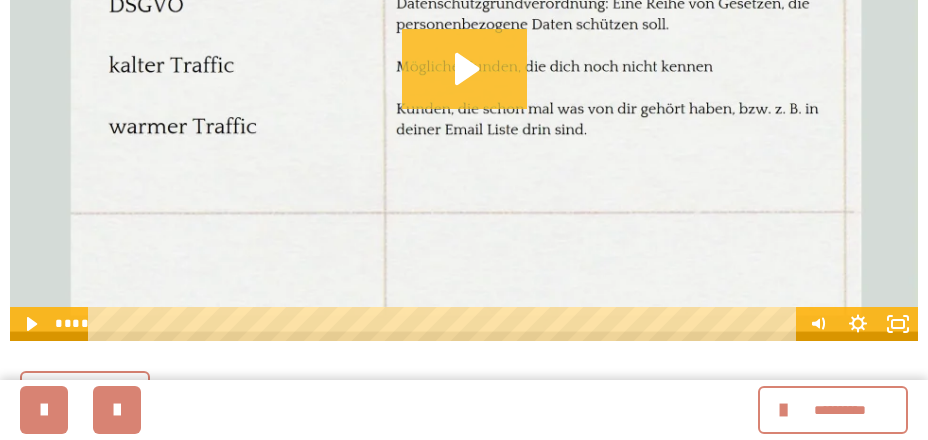 click 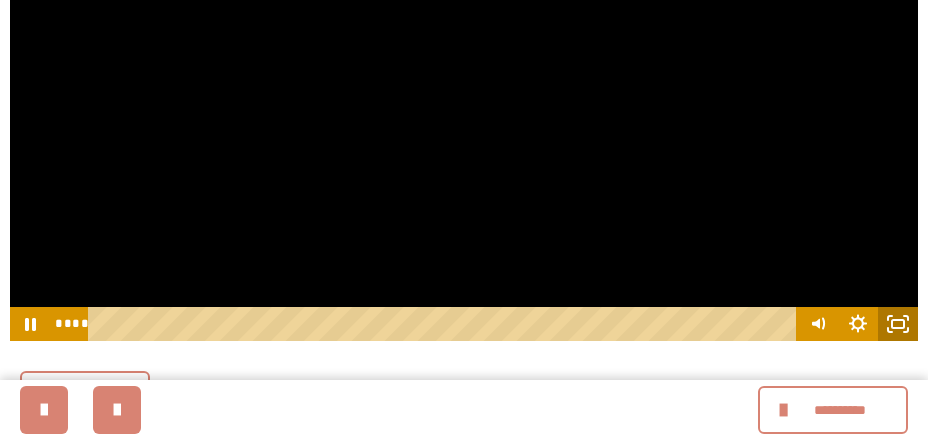 click 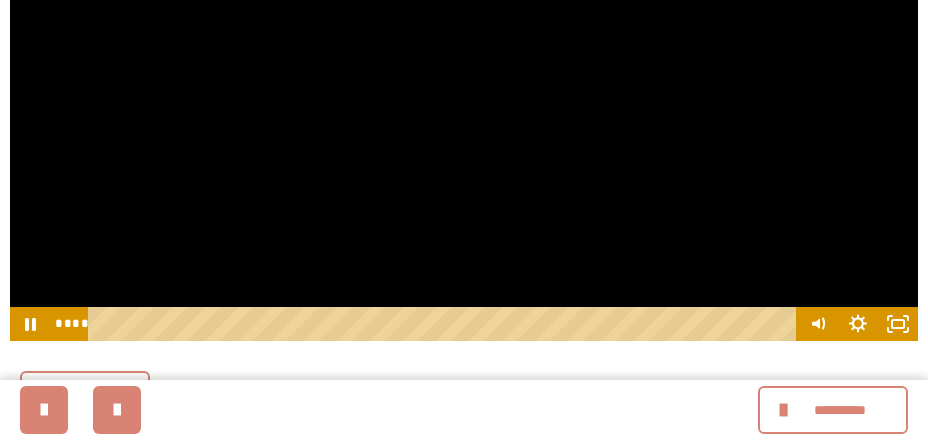 scroll, scrollTop: 929, scrollLeft: 0, axis: vertical 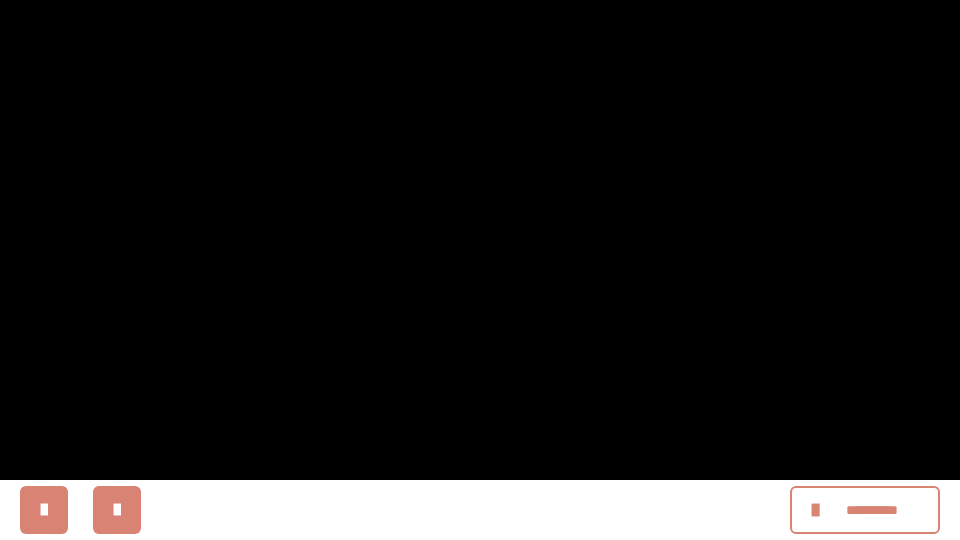 click 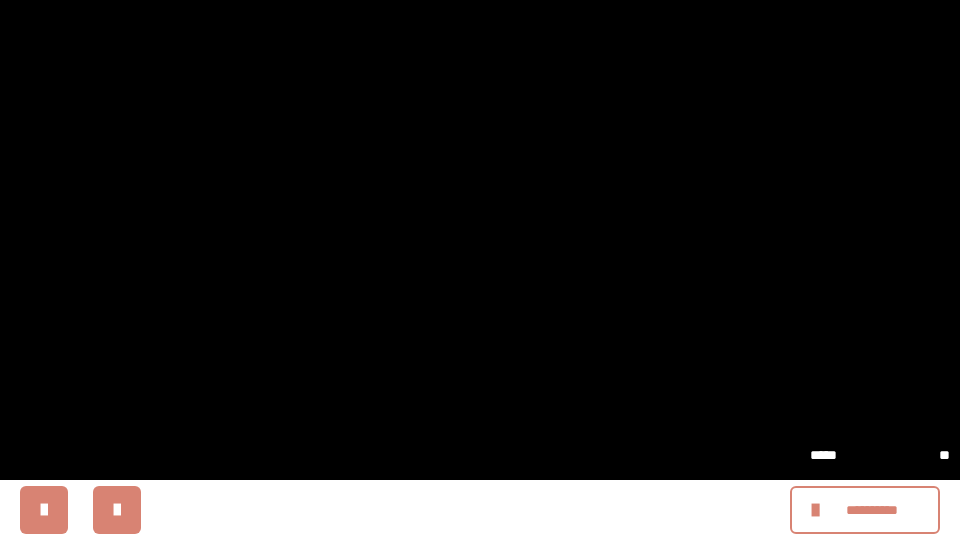 click on "**" at bounding box center [915, 455] 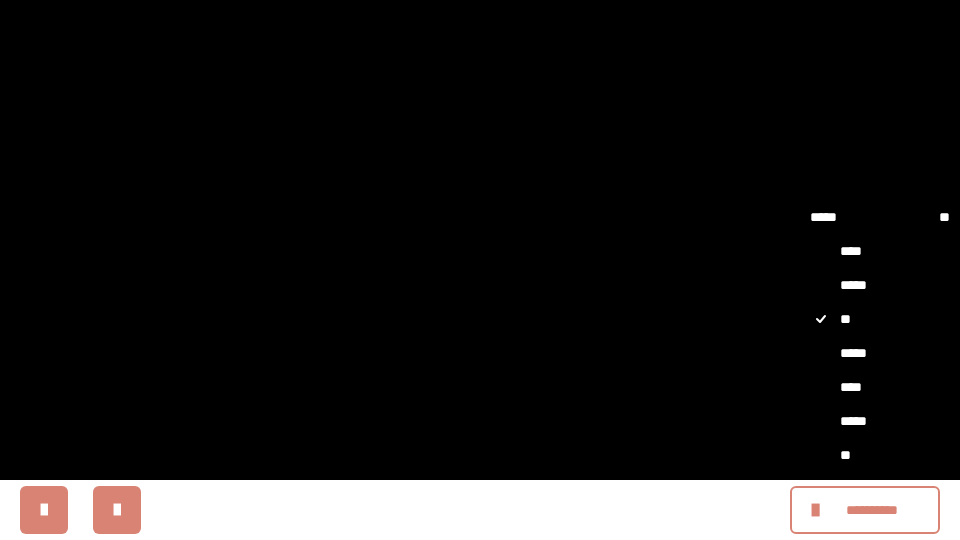 click at bounding box center (480, 270) 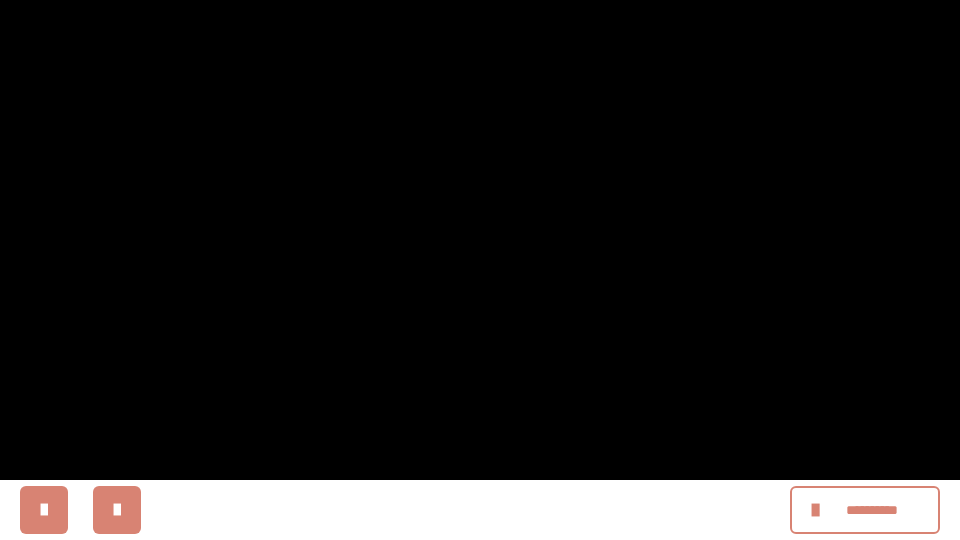 click at bounding box center (480, 270) 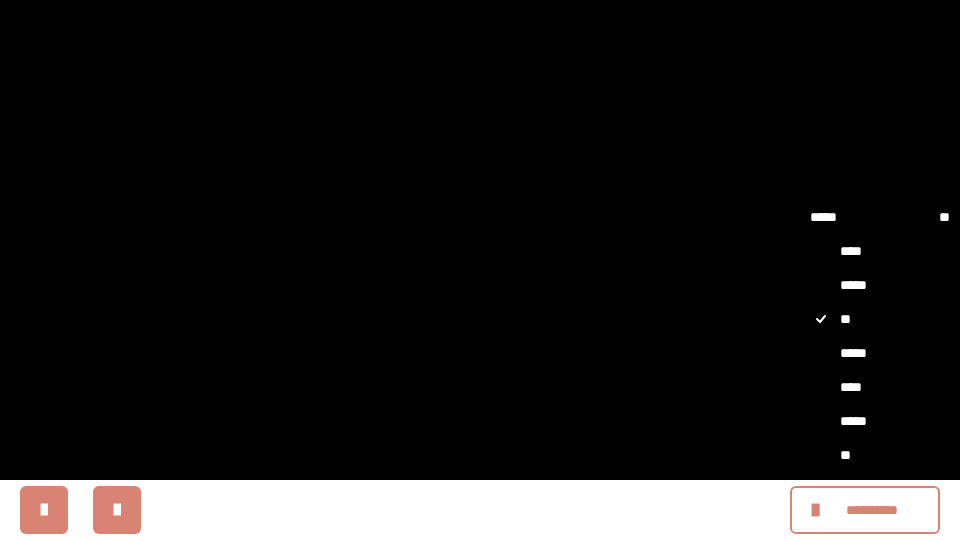 click on "****" at bounding box center [880, 387] 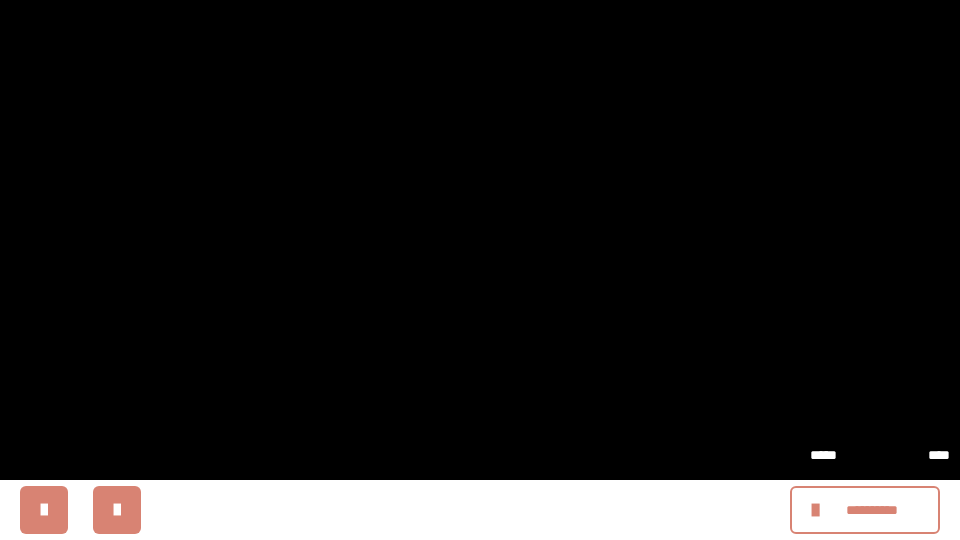 click at bounding box center (480, 270) 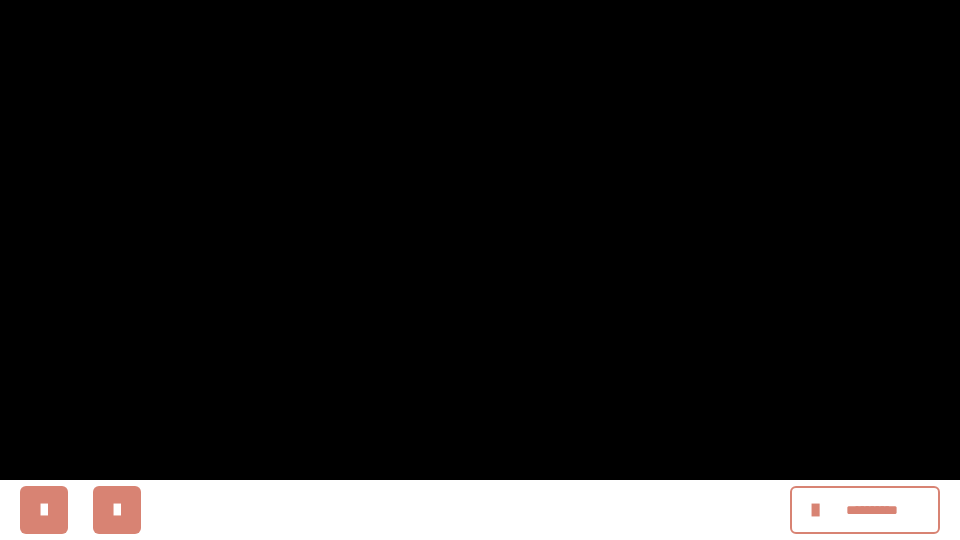 click 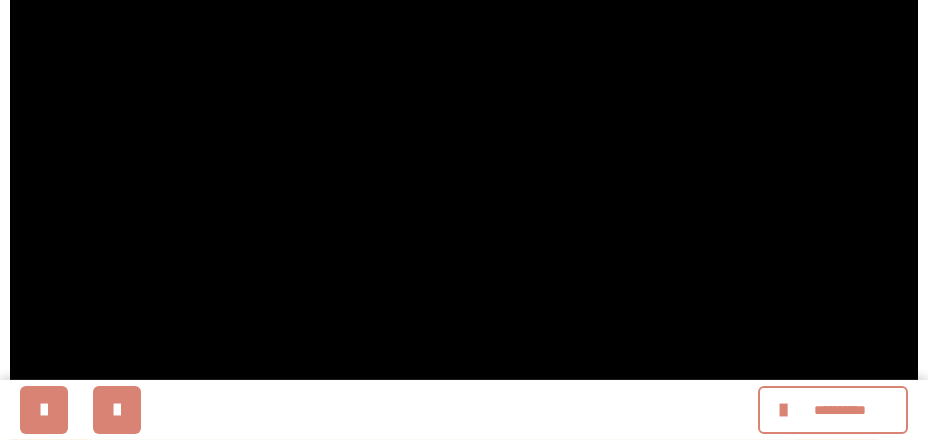 scroll, scrollTop: 929, scrollLeft: 0, axis: vertical 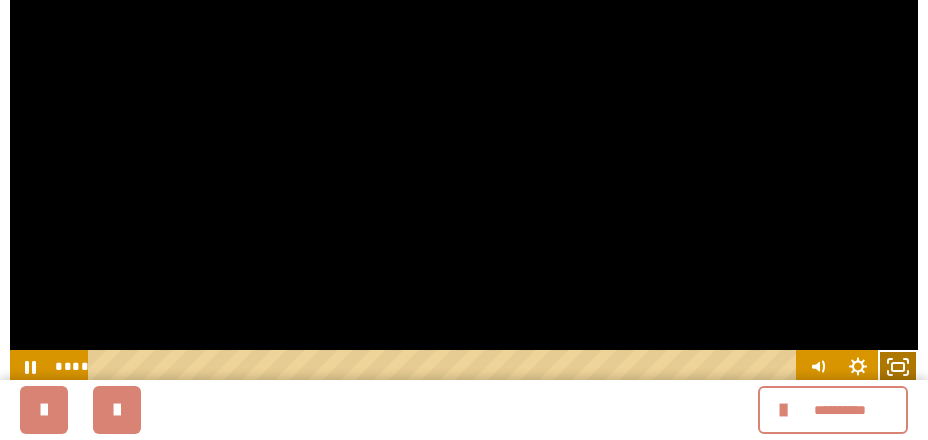click 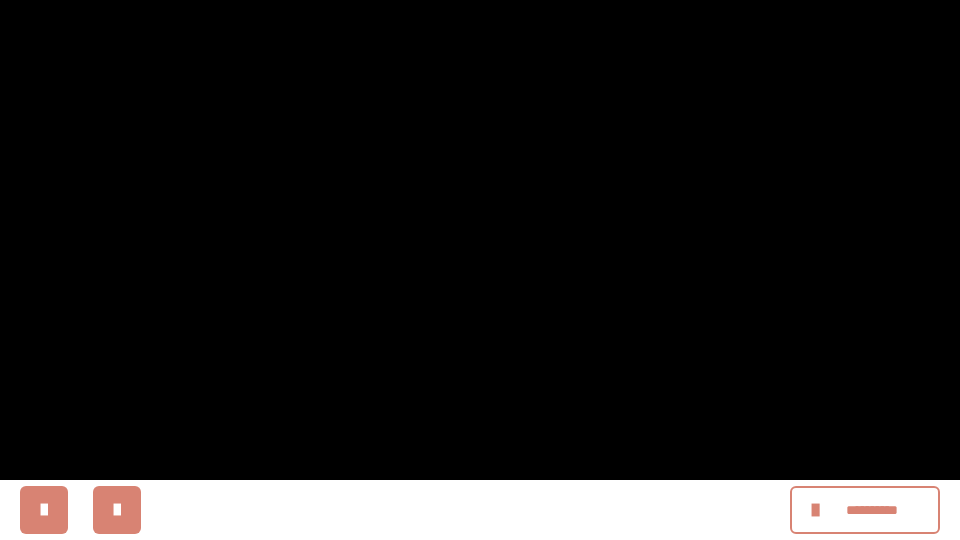 click at bounding box center [480, 270] 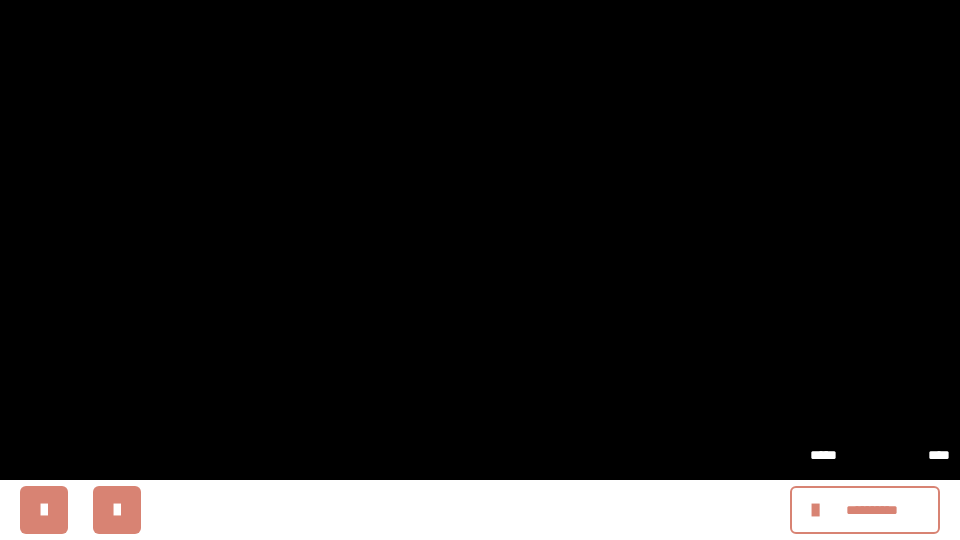 click 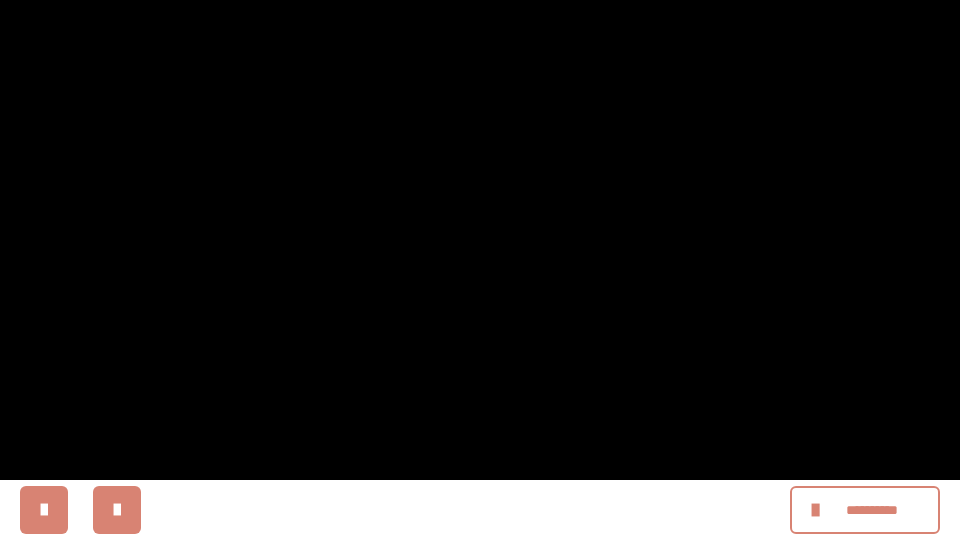 click at bounding box center (480, 270) 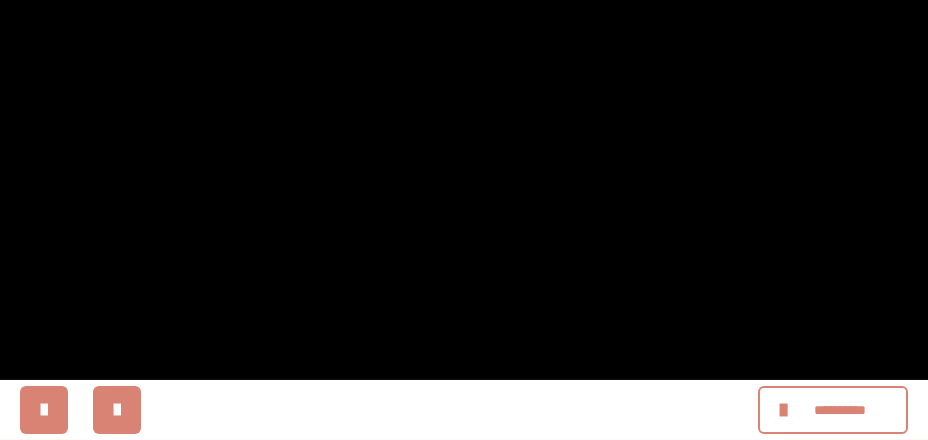 scroll, scrollTop: 1012, scrollLeft: 0, axis: vertical 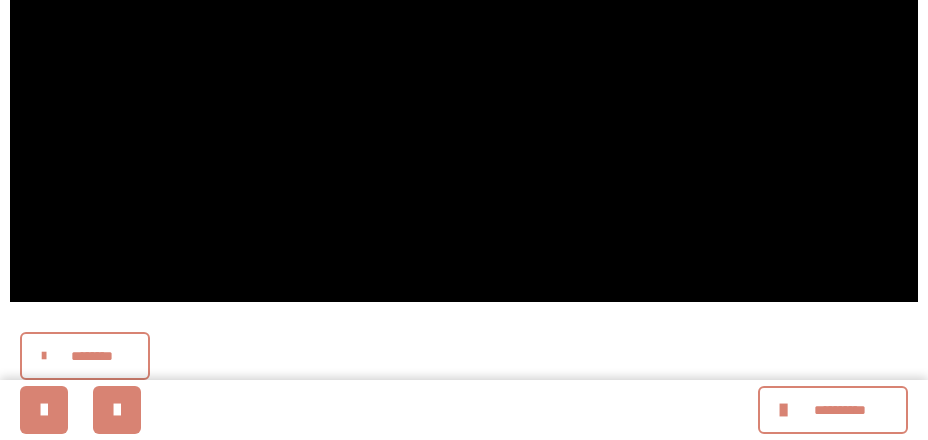 click on "********" at bounding box center (85, 356) 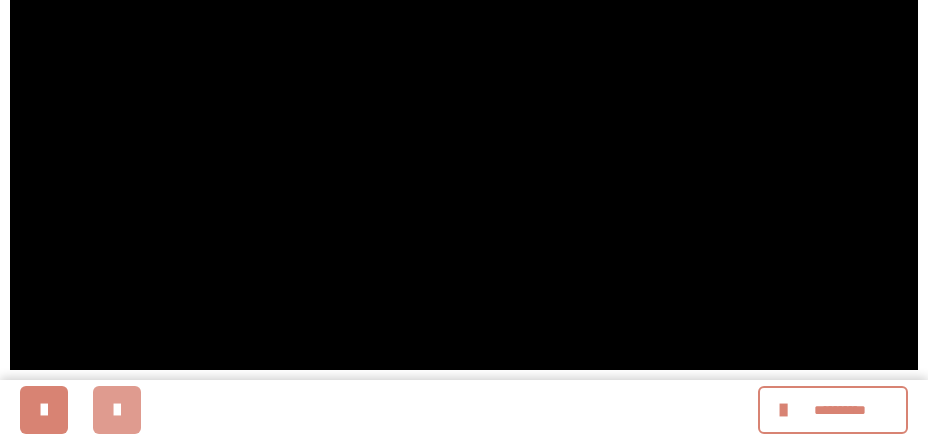 click at bounding box center (117, 410) 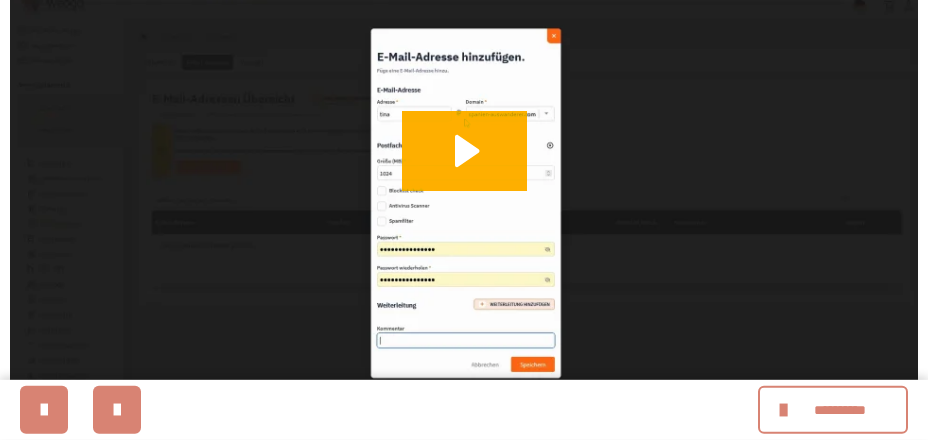 scroll, scrollTop: 432, scrollLeft: 0, axis: vertical 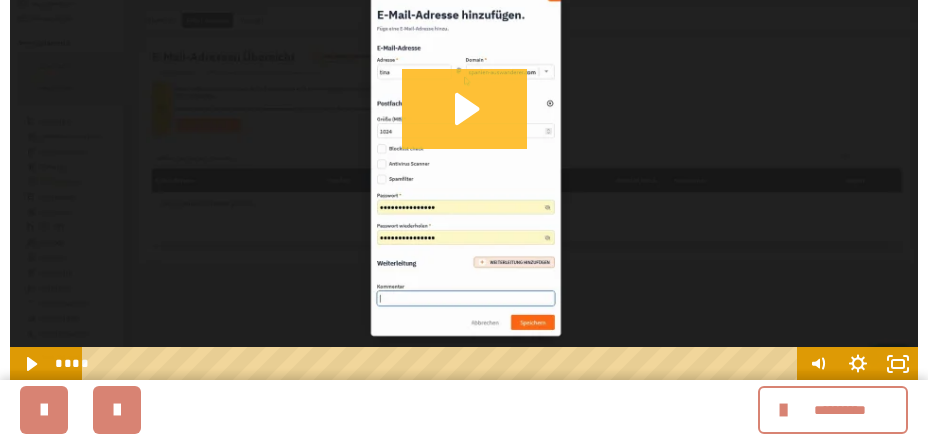 click 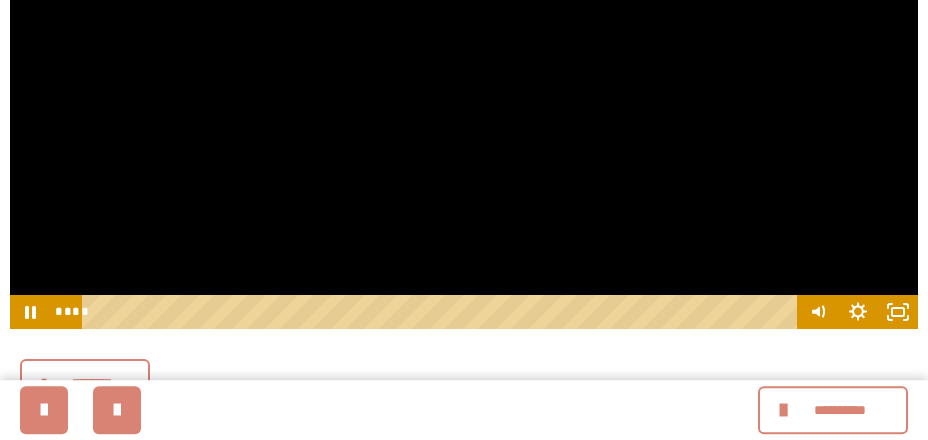 scroll, scrollTop: 512, scrollLeft: 0, axis: vertical 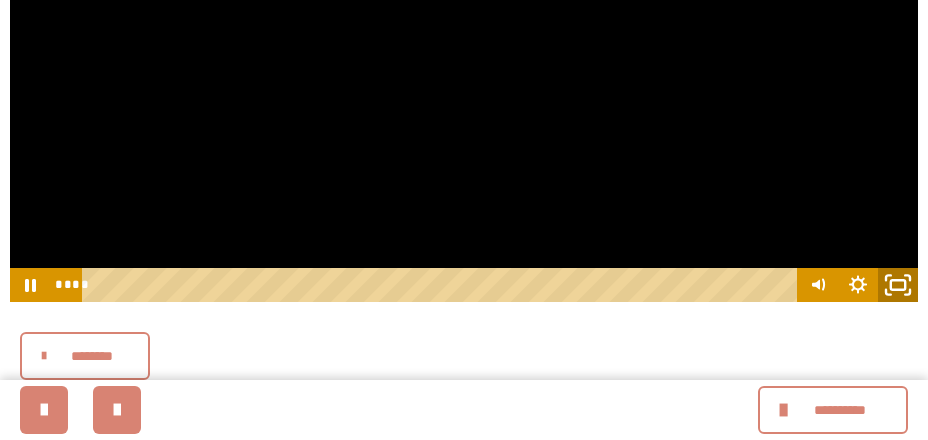 click 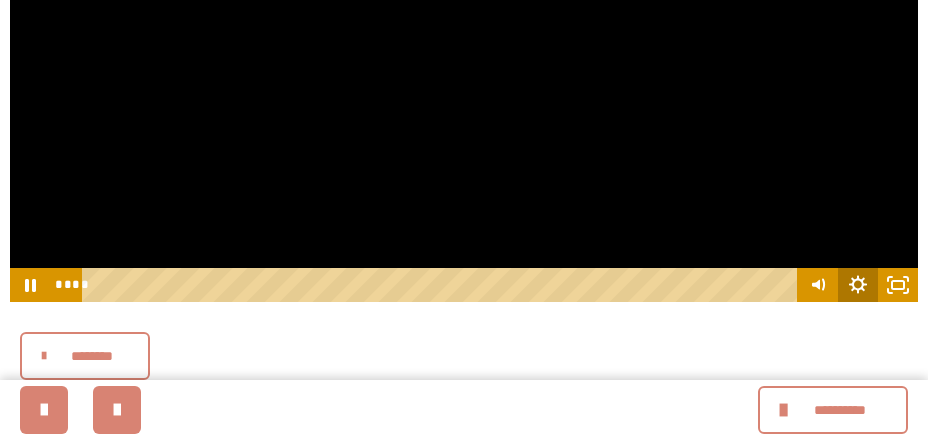 scroll, scrollTop: 429, scrollLeft: 0, axis: vertical 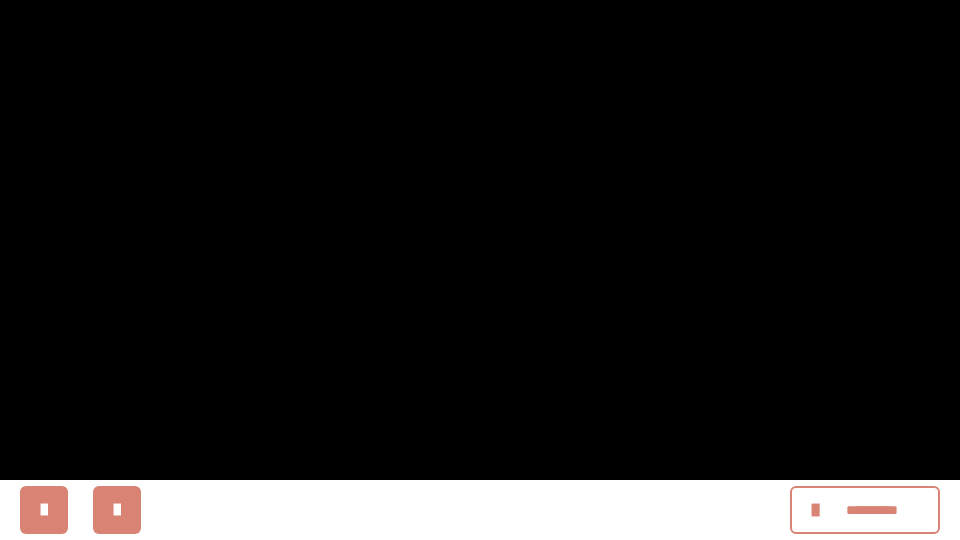 click 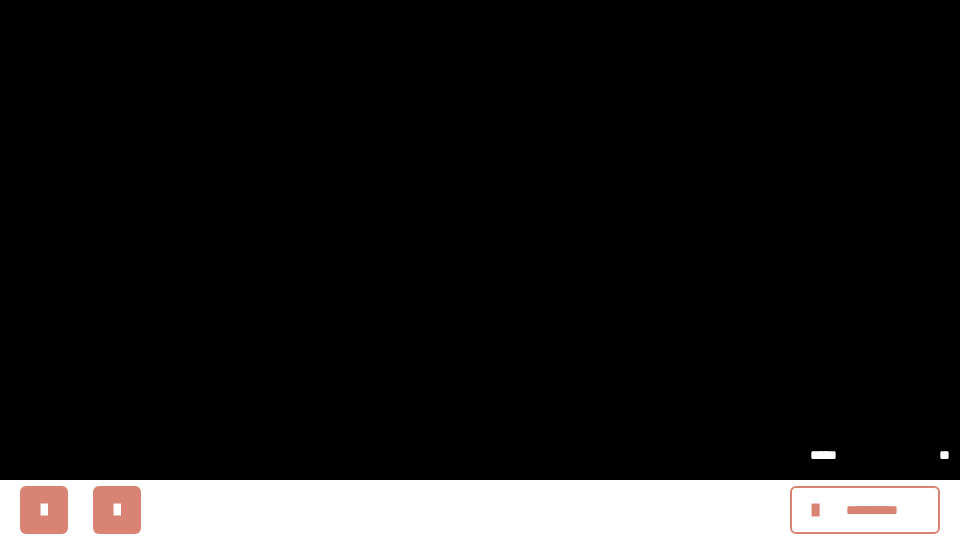 click on "**" at bounding box center (915, 455) 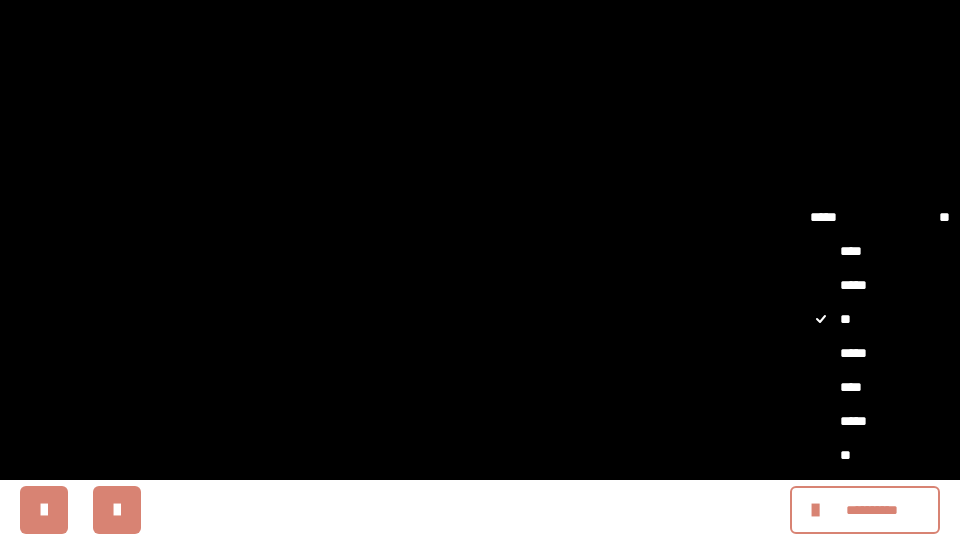 click on "****" at bounding box center [880, 387] 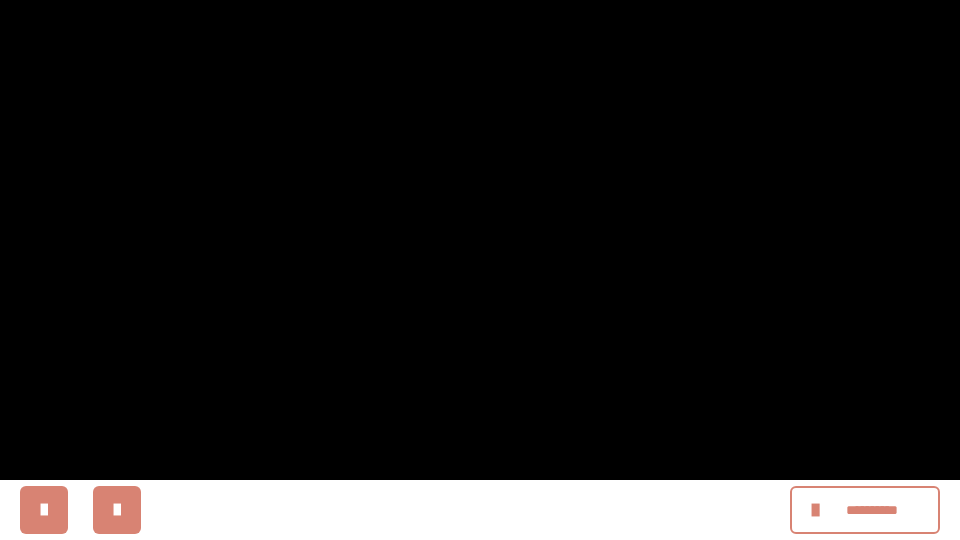 click 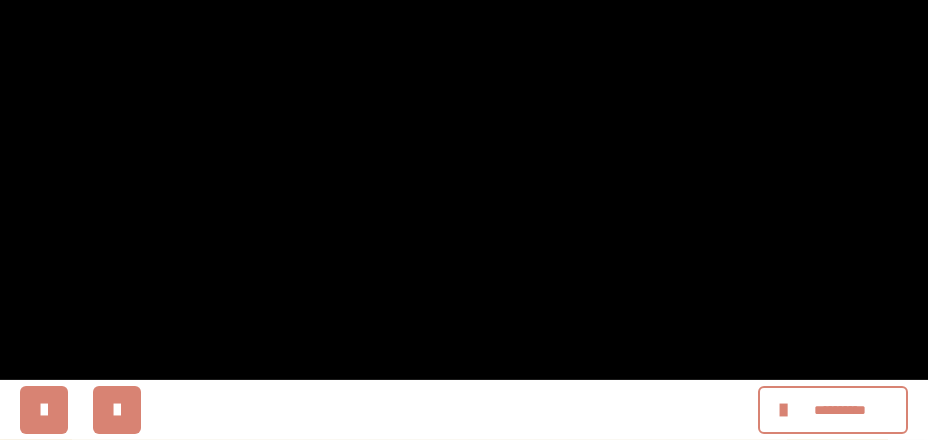 scroll, scrollTop: 512, scrollLeft: 0, axis: vertical 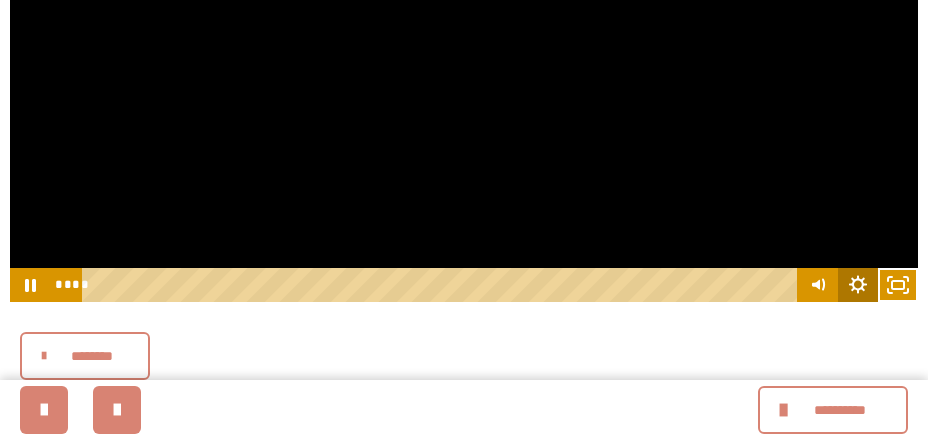 click 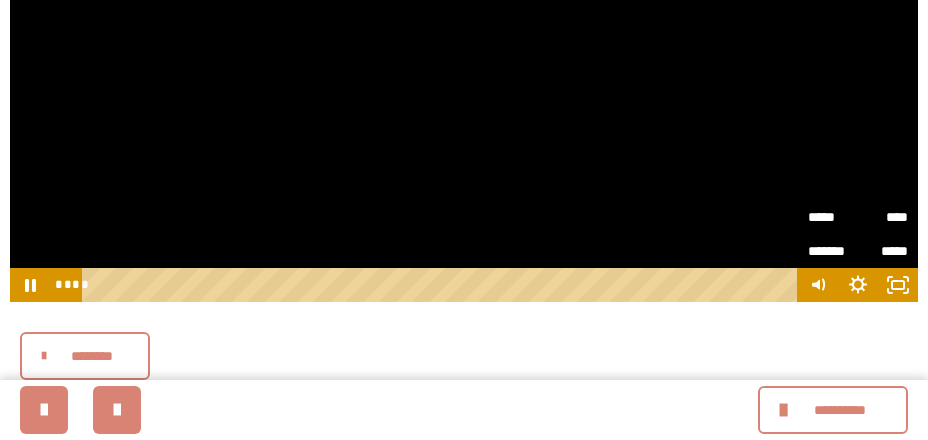 click on "****" at bounding box center [883, 217] 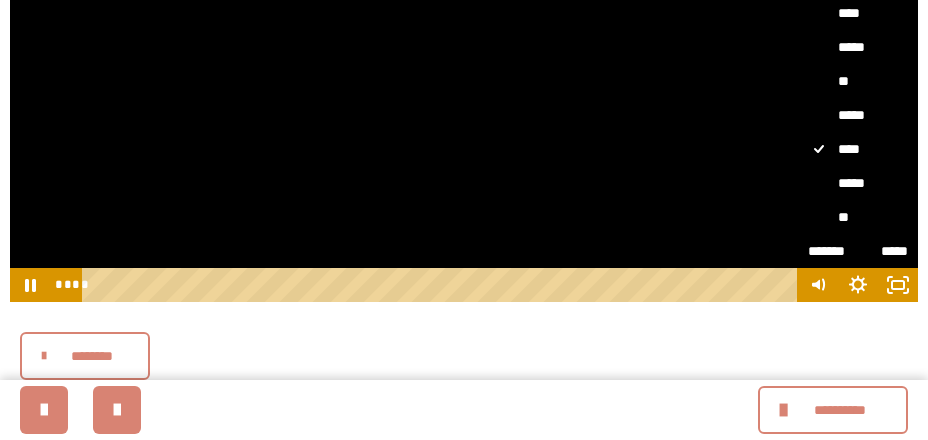 click on "*****" at bounding box center (858, 183) 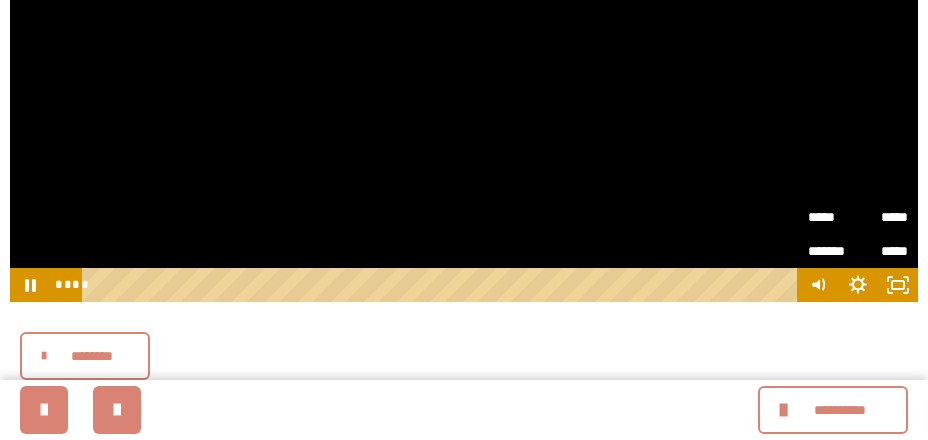 scroll, scrollTop: 270, scrollLeft: 0, axis: vertical 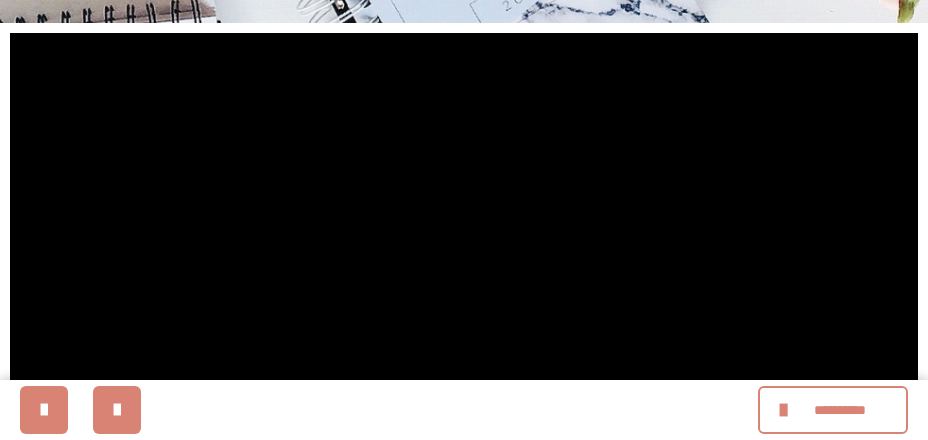 click at bounding box center (464, 288) 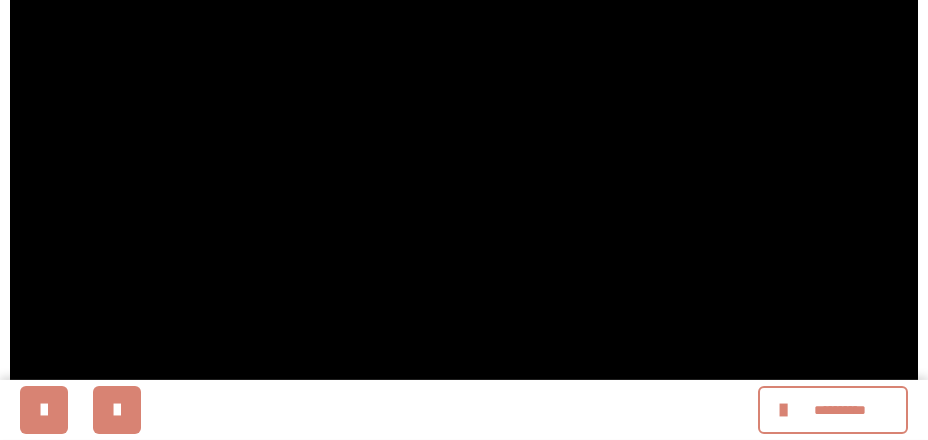 scroll, scrollTop: 486, scrollLeft: 0, axis: vertical 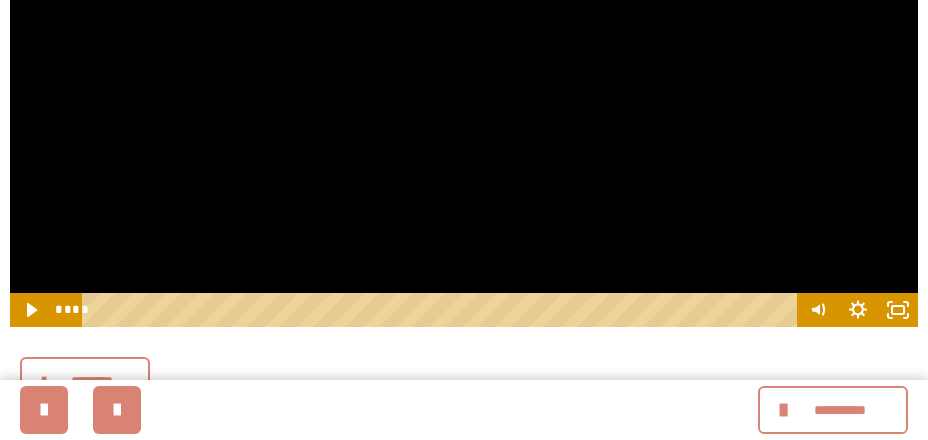 click at bounding box center (464, 72) 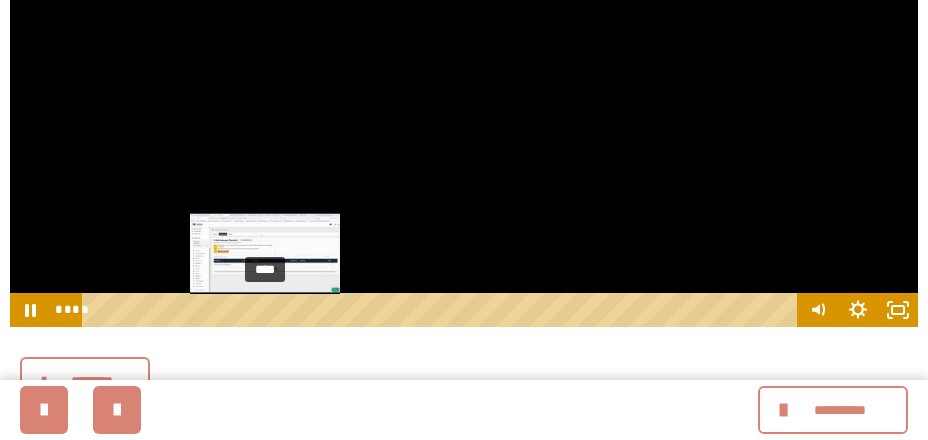 click on "****" at bounding box center [442, 310] 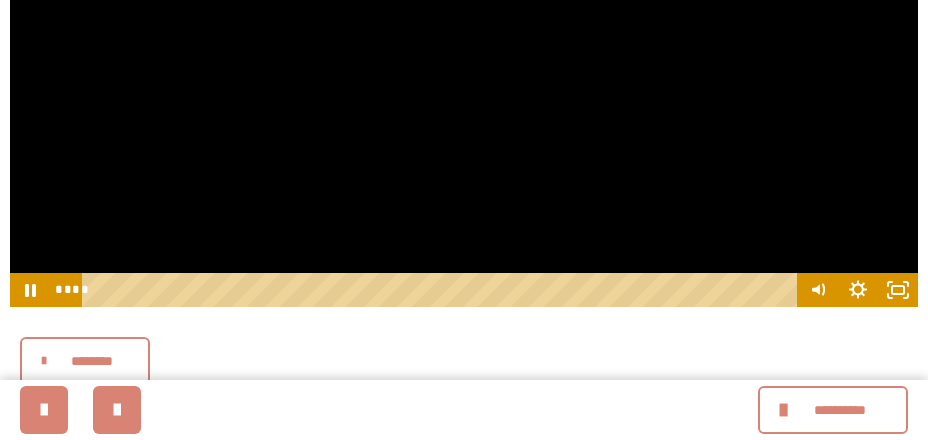scroll, scrollTop: 512, scrollLeft: 0, axis: vertical 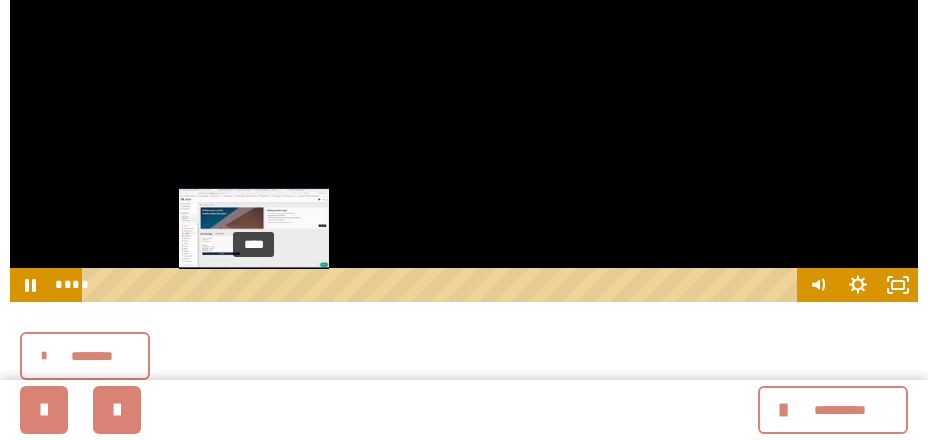 click on "****" at bounding box center (442, 285) 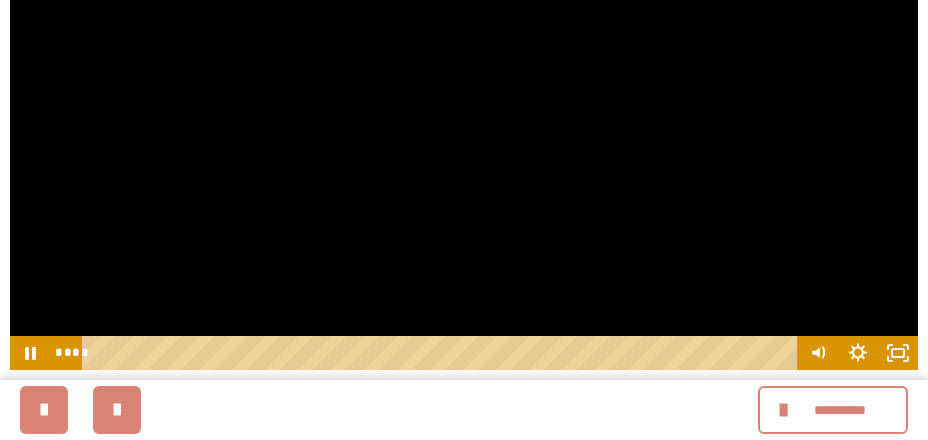 scroll, scrollTop: 404, scrollLeft: 0, axis: vertical 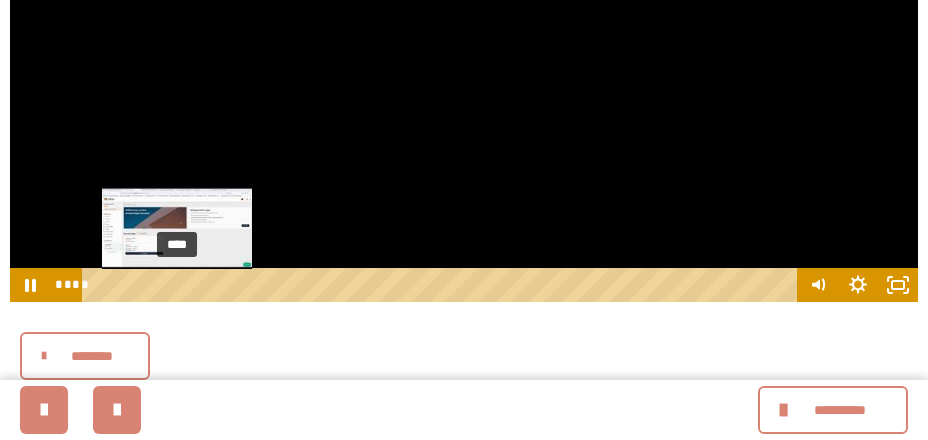 click on "****" at bounding box center [442, 285] 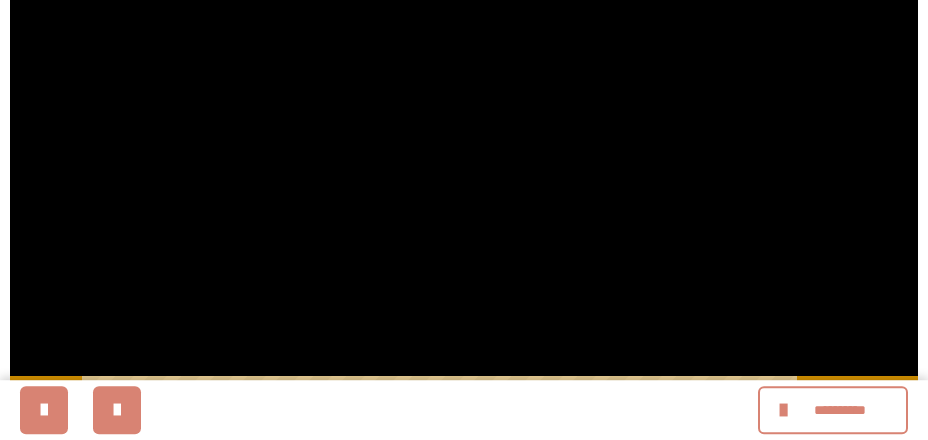 scroll, scrollTop: 404, scrollLeft: 0, axis: vertical 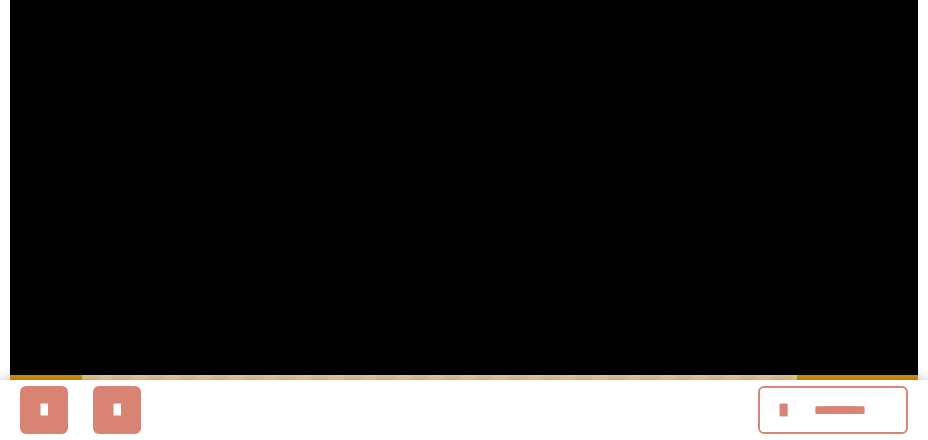 click at bounding box center [464, 154] 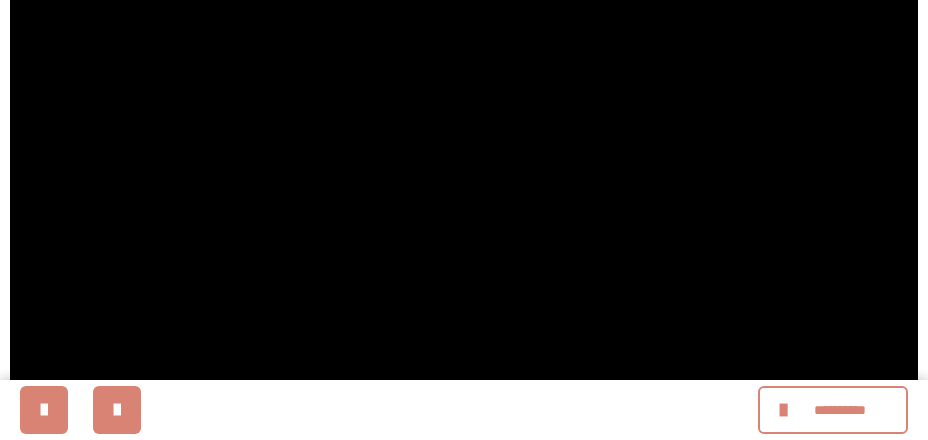 click at bounding box center [464, 154] 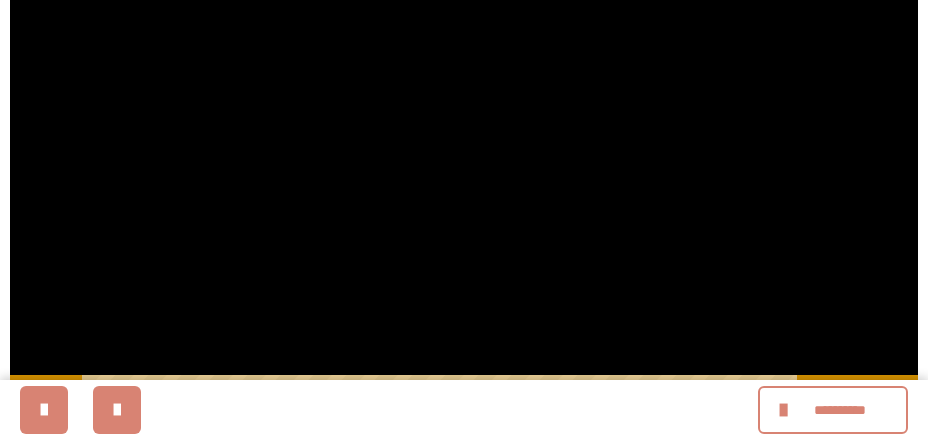 click at bounding box center (464, 154) 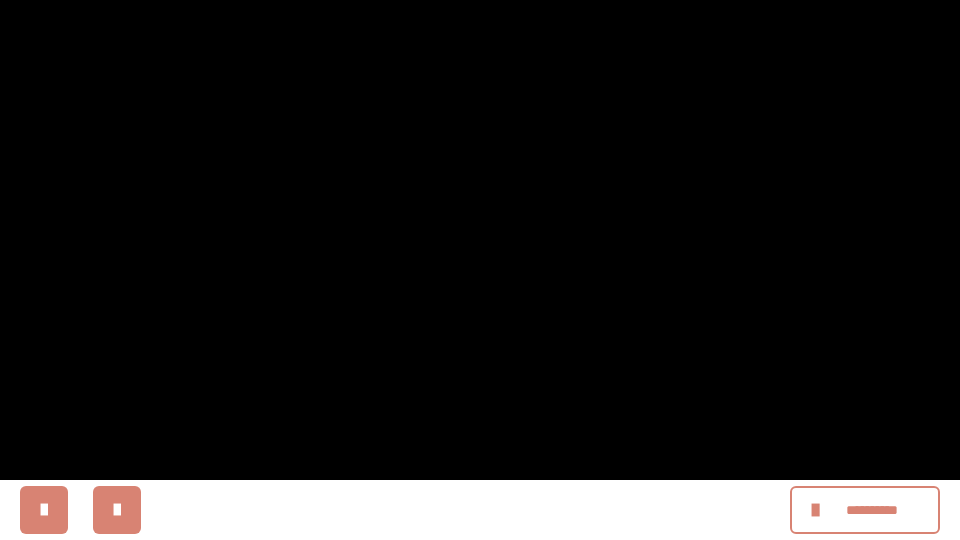 click at bounding box center [480, 270] 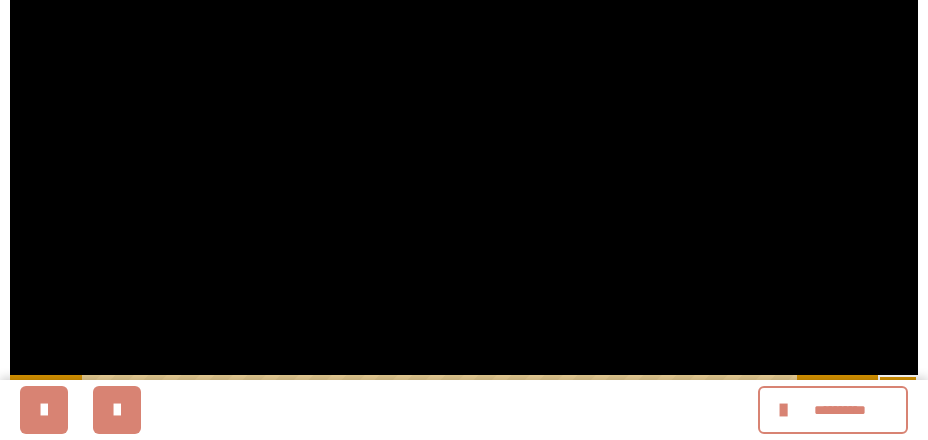 click at bounding box center (464, 154) 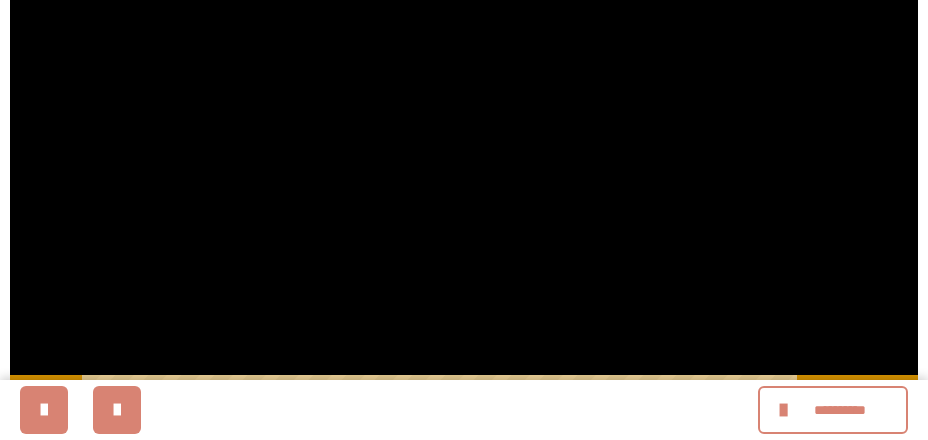 click at bounding box center (464, 154) 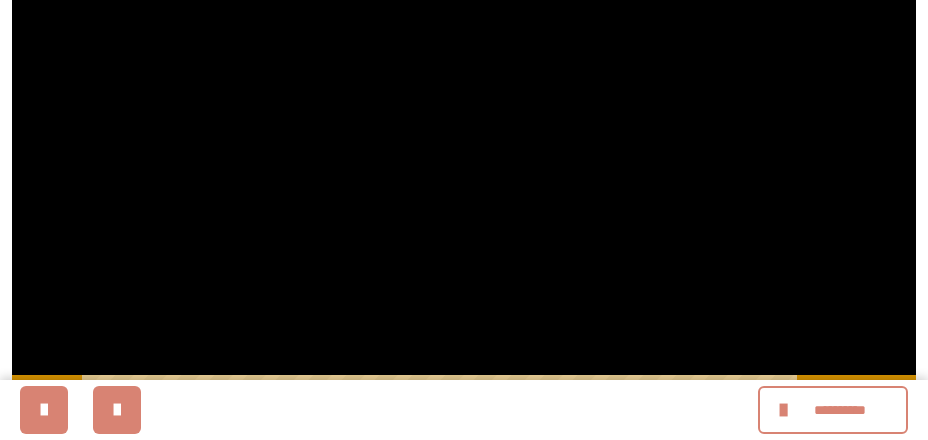 click at bounding box center [464, 154] 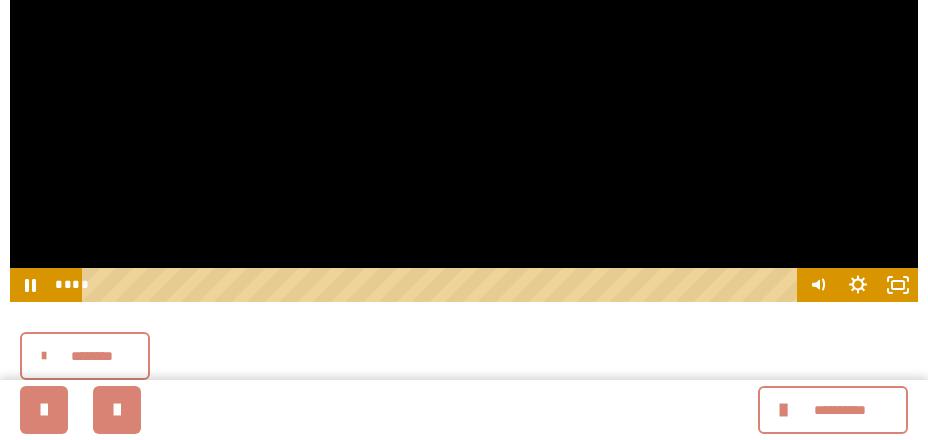 scroll, scrollTop: 404, scrollLeft: 0, axis: vertical 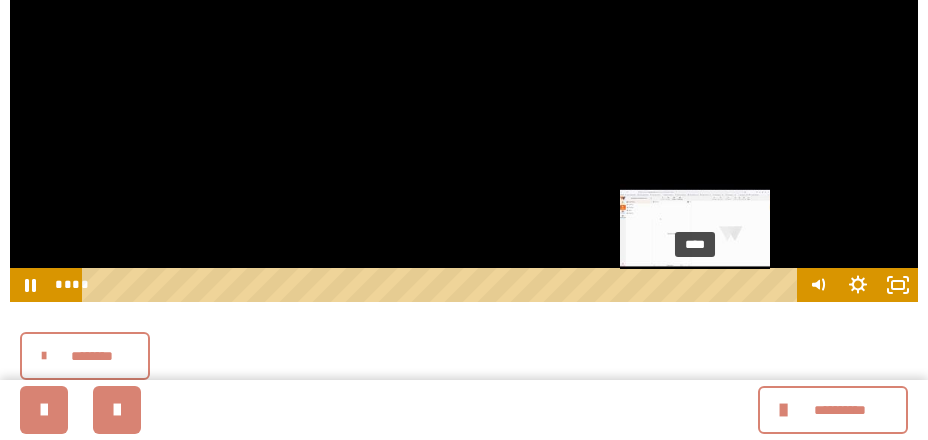 click on "****" at bounding box center (442, 285) 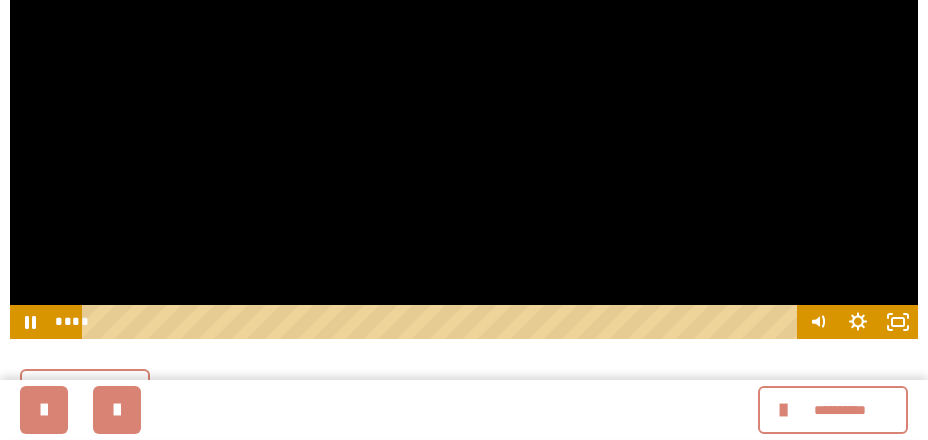 scroll, scrollTop: 512, scrollLeft: 0, axis: vertical 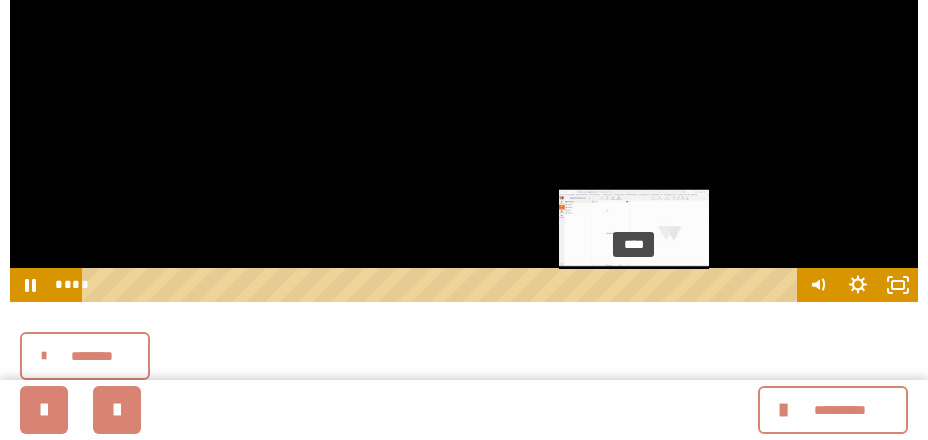 click on "****" at bounding box center [442, 285] 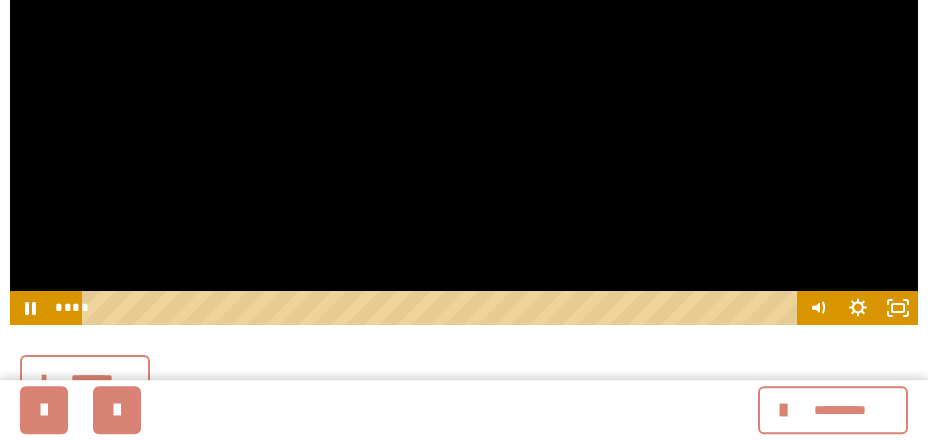 scroll, scrollTop: 512, scrollLeft: 0, axis: vertical 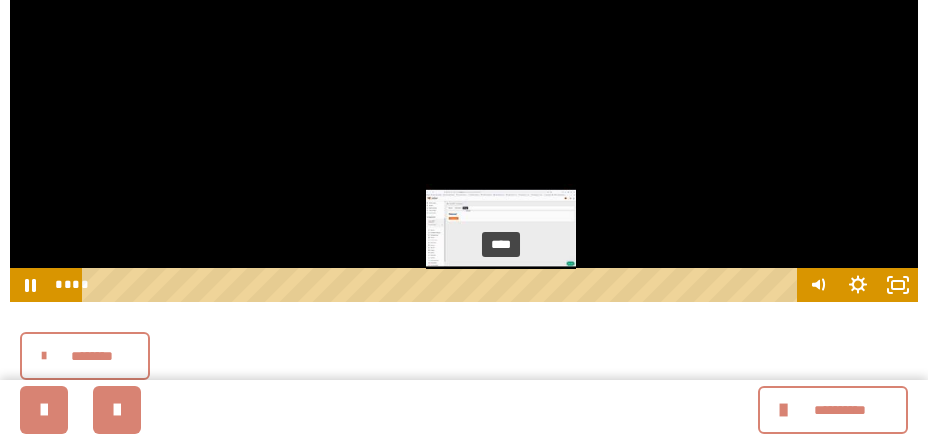 click on "****" at bounding box center (442, 285) 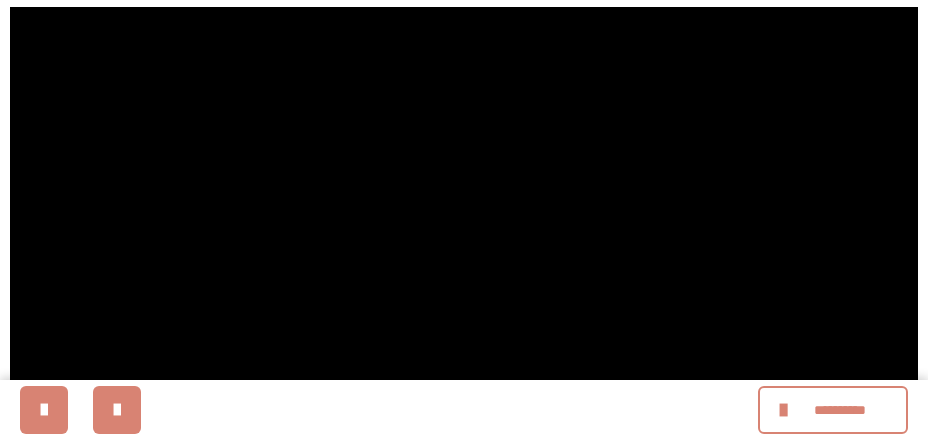 scroll, scrollTop: 404, scrollLeft: 0, axis: vertical 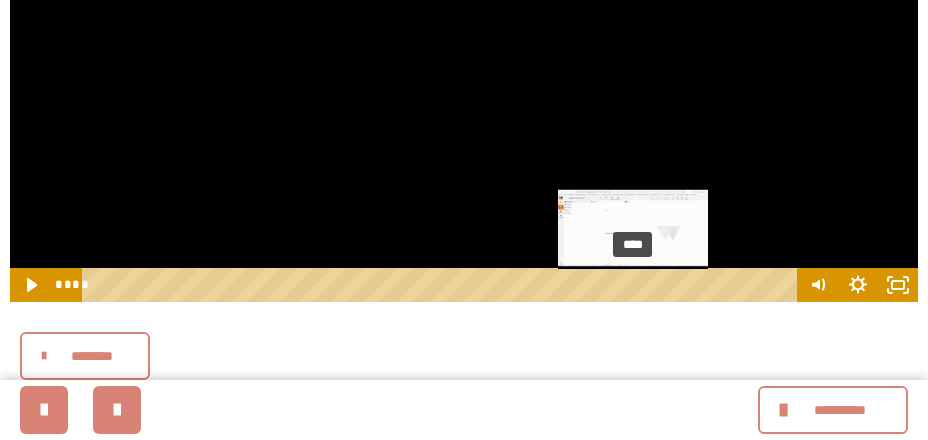 click on "****" at bounding box center [442, 285] 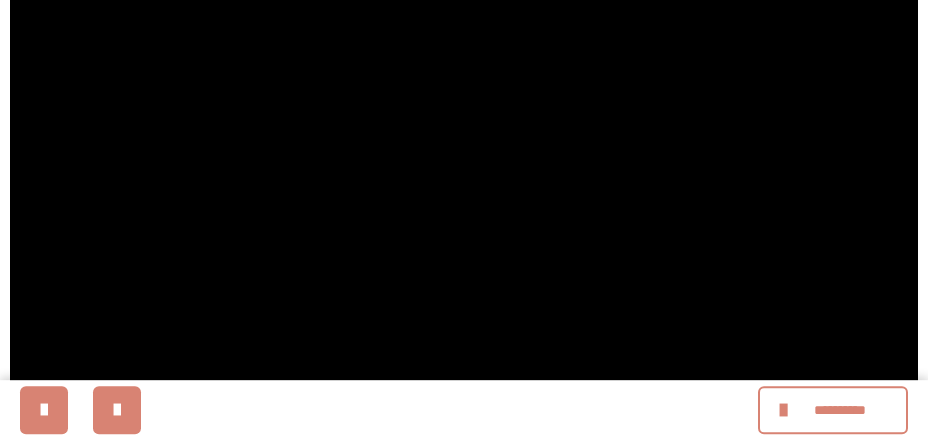 scroll, scrollTop: 296, scrollLeft: 0, axis: vertical 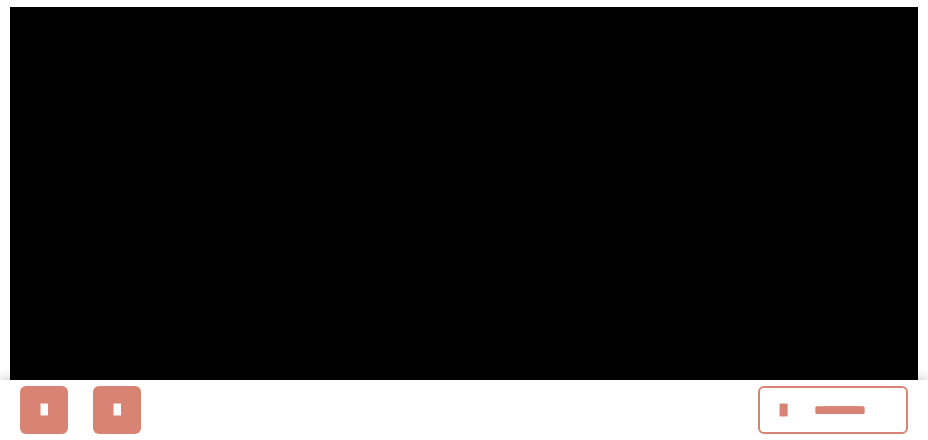 click at bounding box center [464, 262] 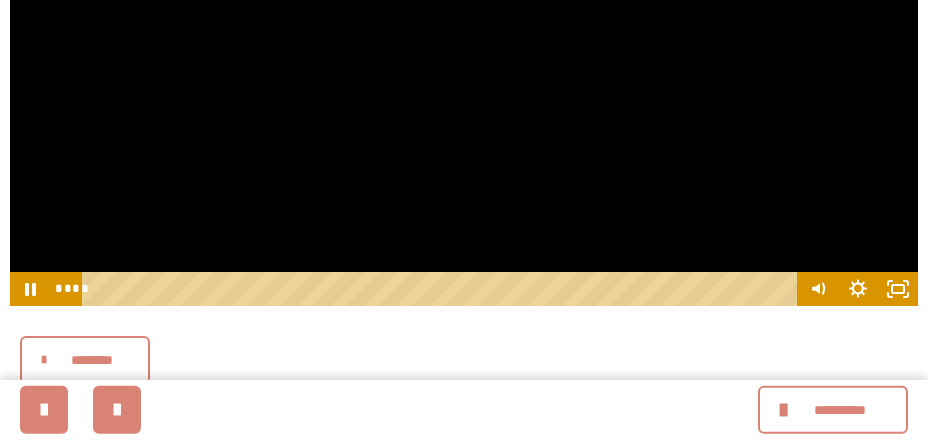 scroll, scrollTop: 512, scrollLeft: 0, axis: vertical 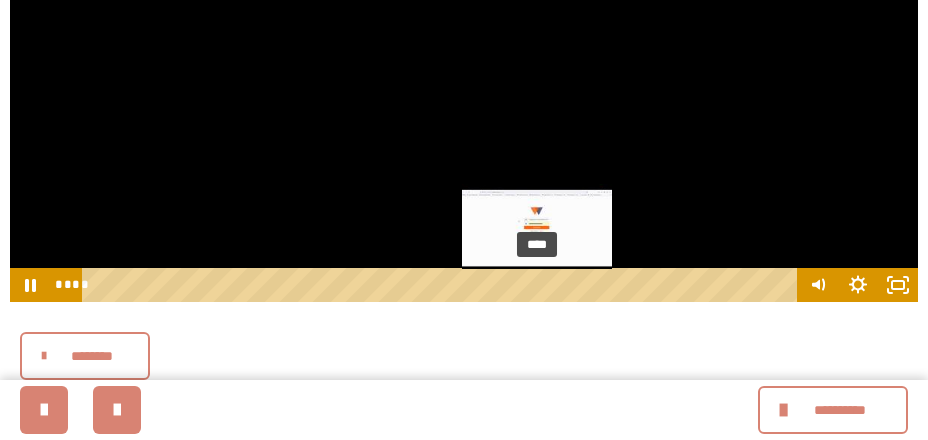 click on "****" at bounding box center [442, 285] 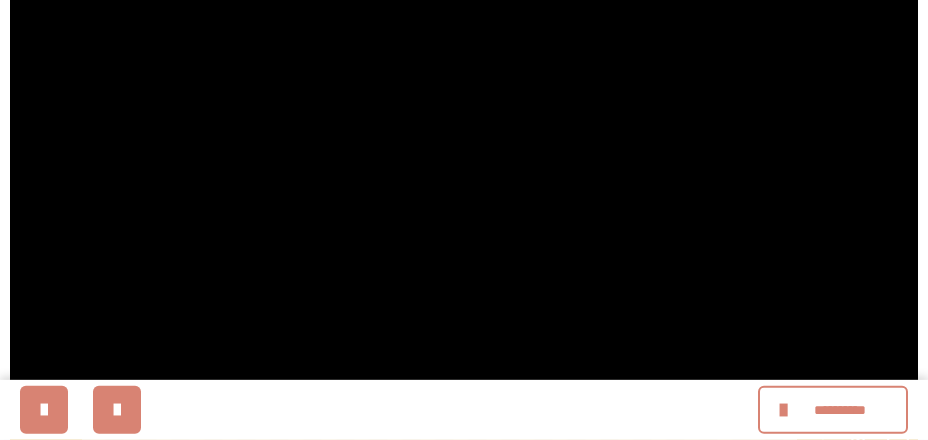 scroll, scrollTop: 296, scrollLeft: 0, axis: vertical 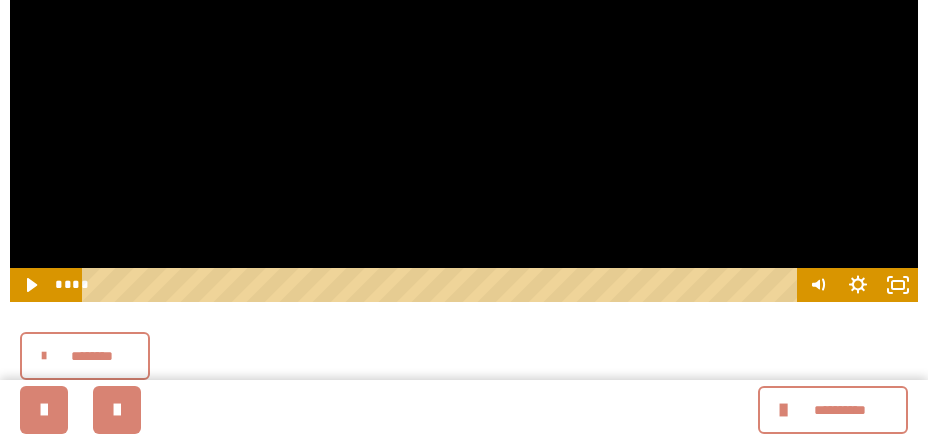 click on "********" at bounding box center [92, 356] 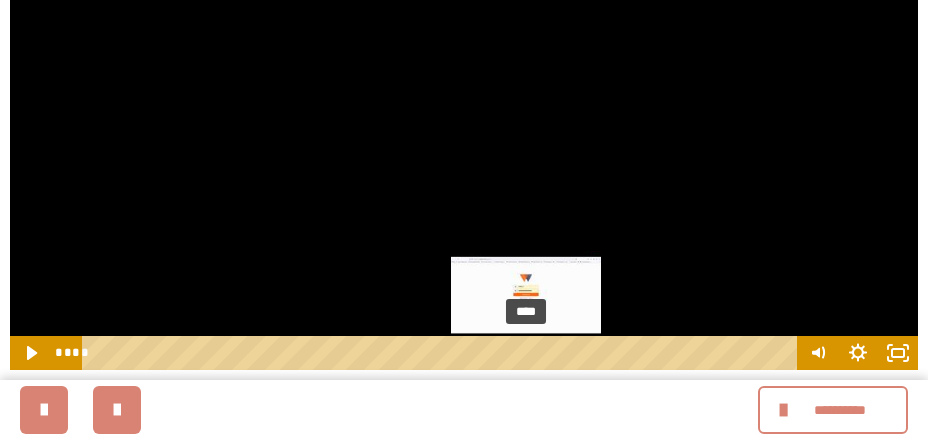 scroll, scrollTop: 431, scrollLeft: 0, axis: vertical 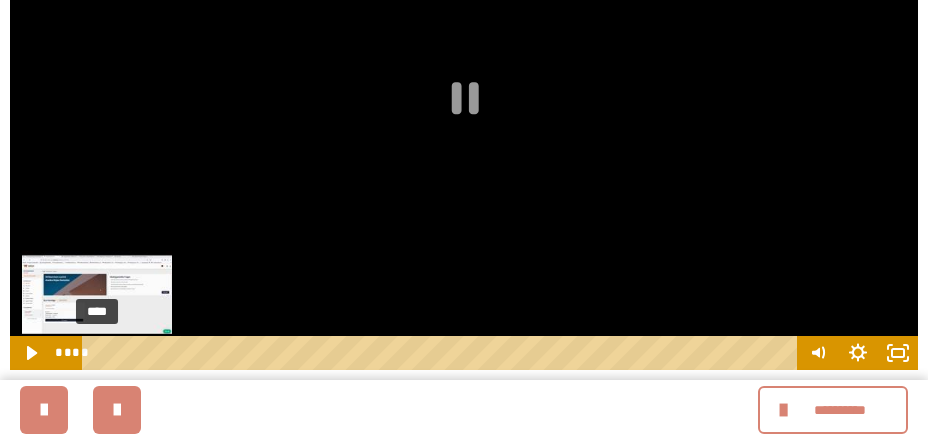 click on "****" at bounding box center [442, 353] 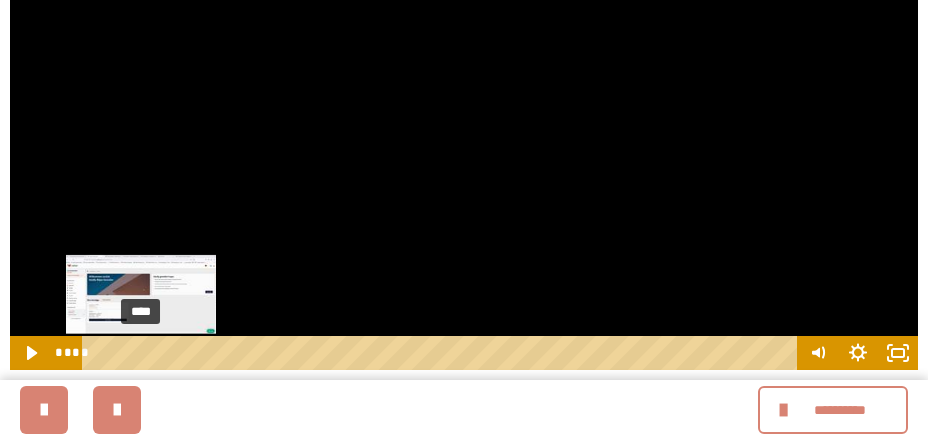 click on "****" at bounding box center [442, 353] 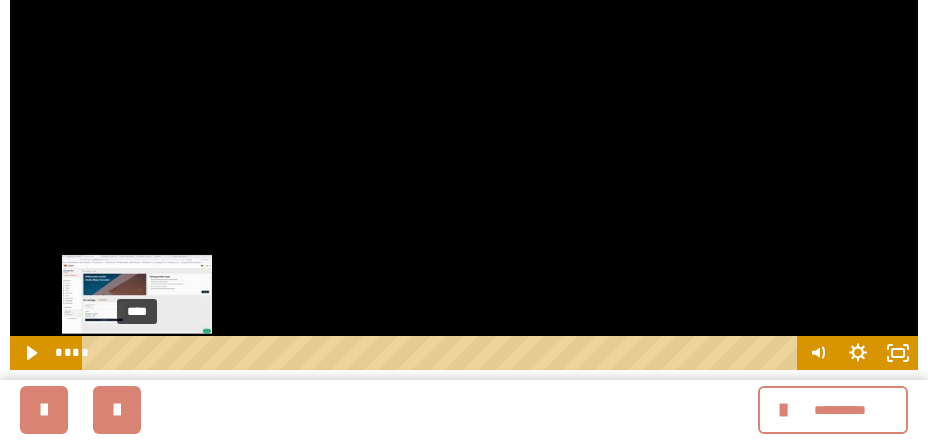 click at bounding box center [136, 352] 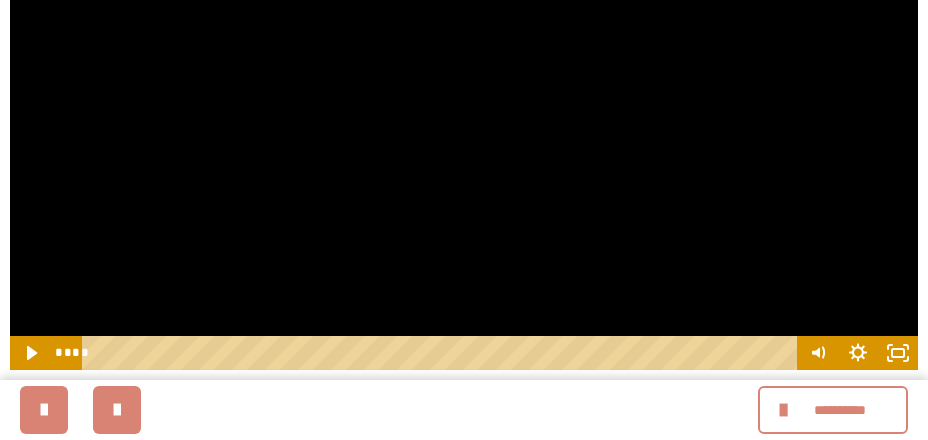 click at bounding box center [464, 114] 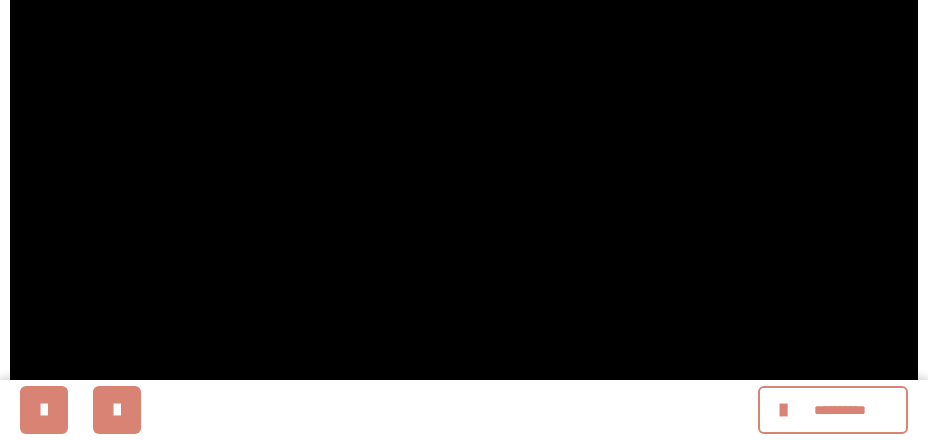scroll, scrollTop: 431, scrollLeft: 0, axis: vertical 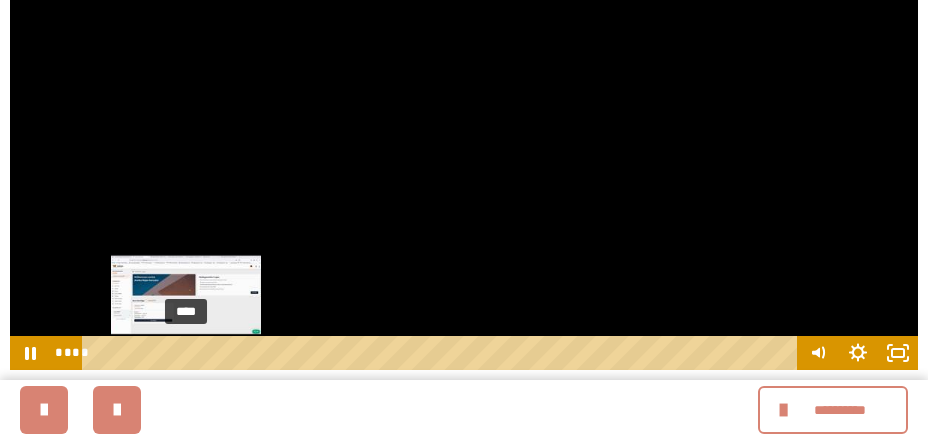 click on "****" at bounding box center [442, 353] 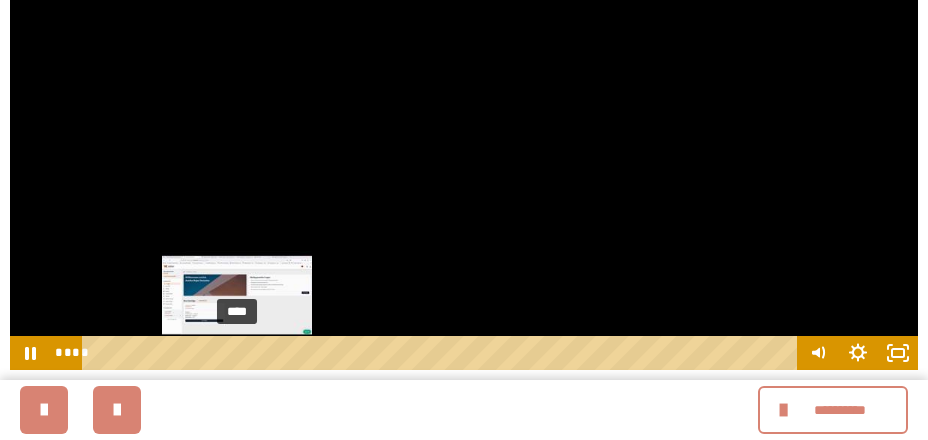 click on "****" at bounding box center [442, 353] 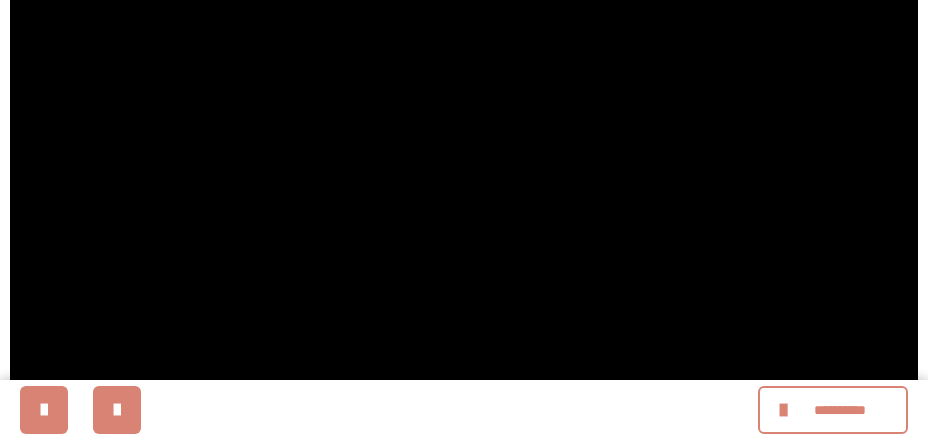 scroll, scrollTop: 431, scrollLeft: 0, axis: vertical 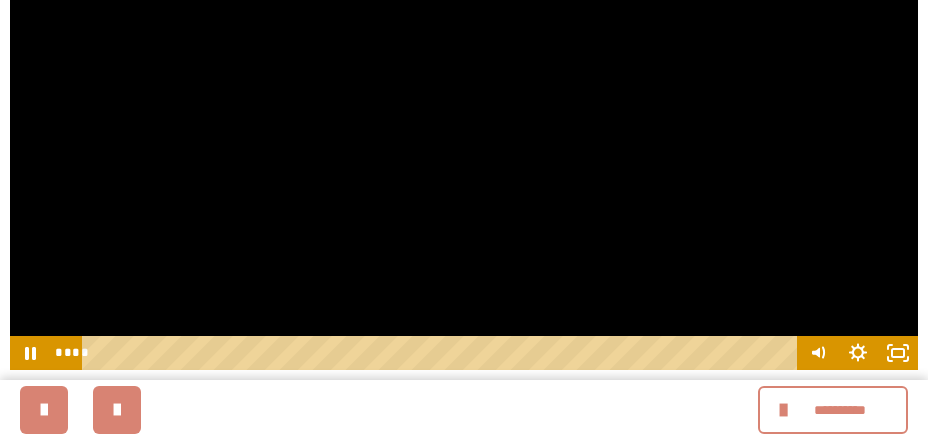 click at bounding box center [464, 114] 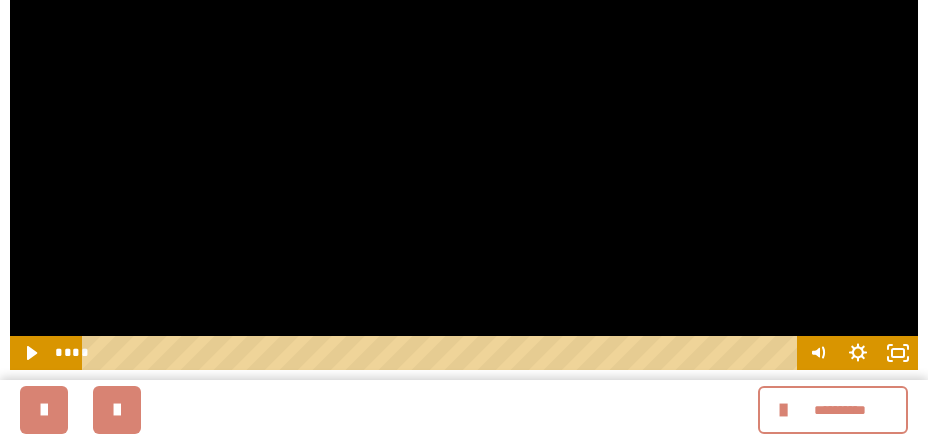 click at bounding box center [464, 114] 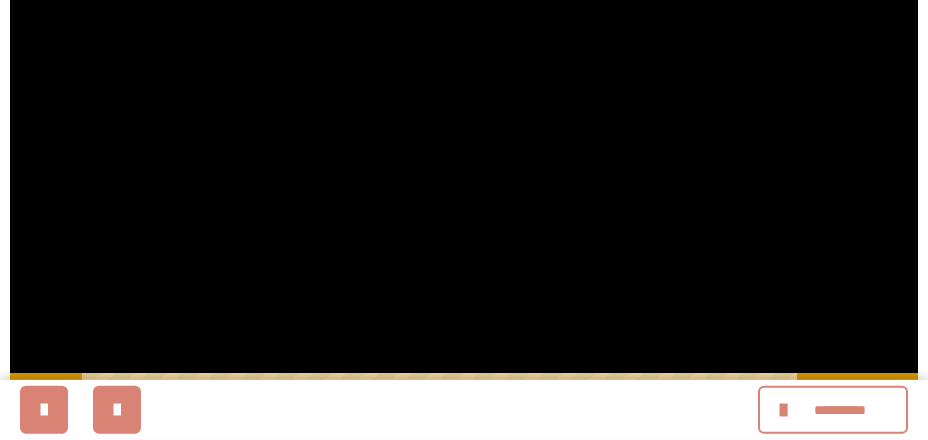 scroll, scrollTop: 431, scrollLeft: 0, axis: vertical 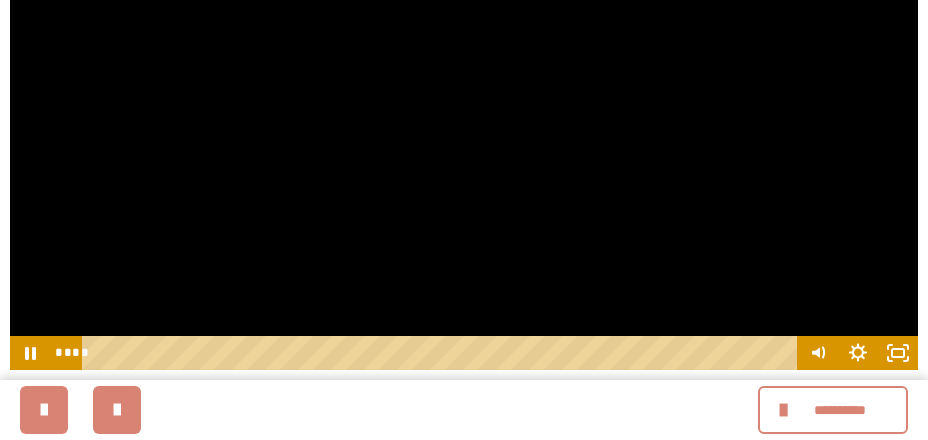 click at bounding box center (464, 114) 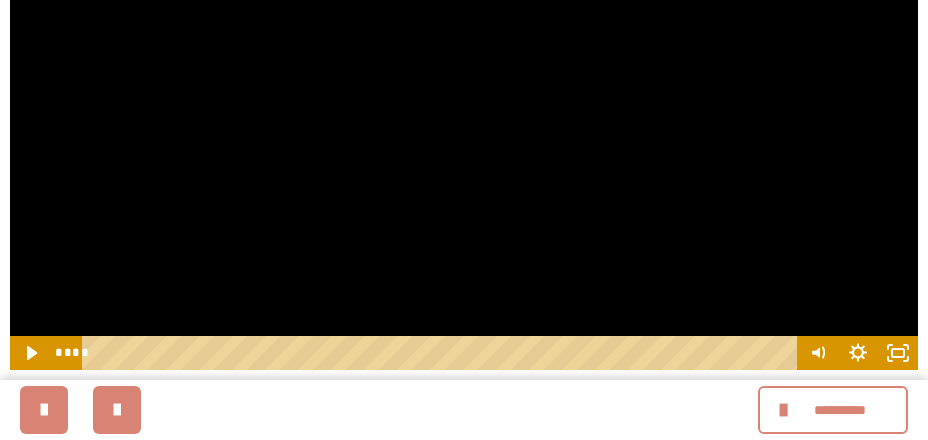 click at bounding box center (464, 114) 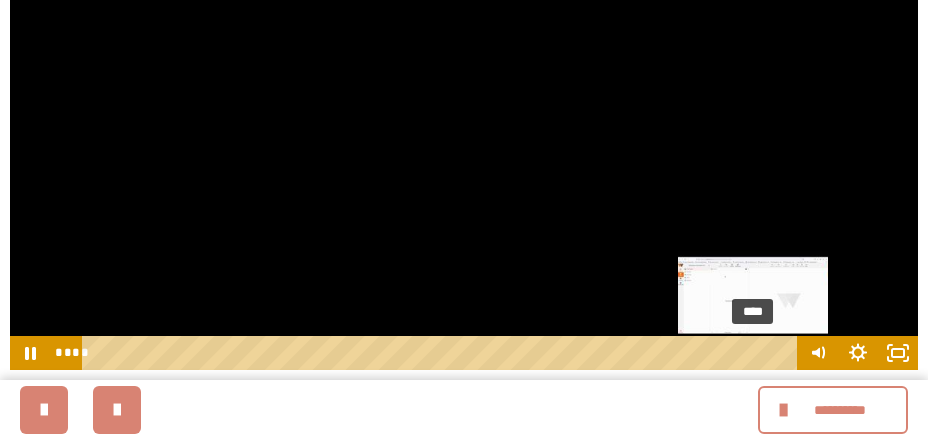 click on "****" at bounding box center (442, 353) 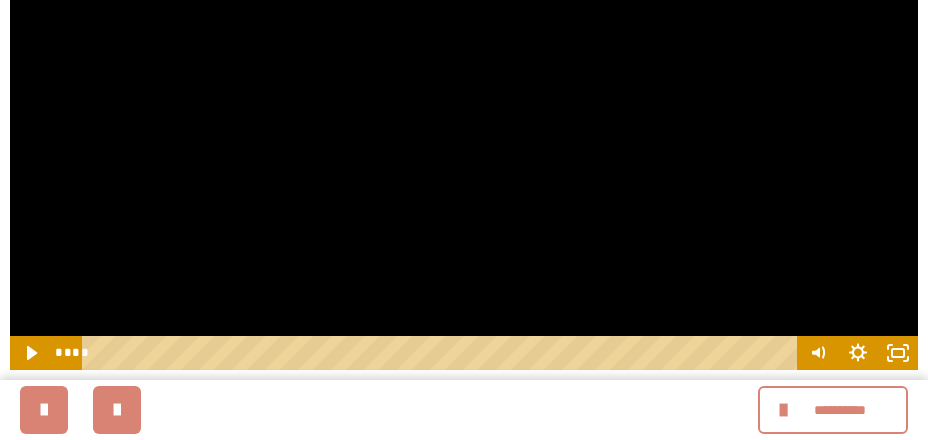 click at bounding box center [464, 114] 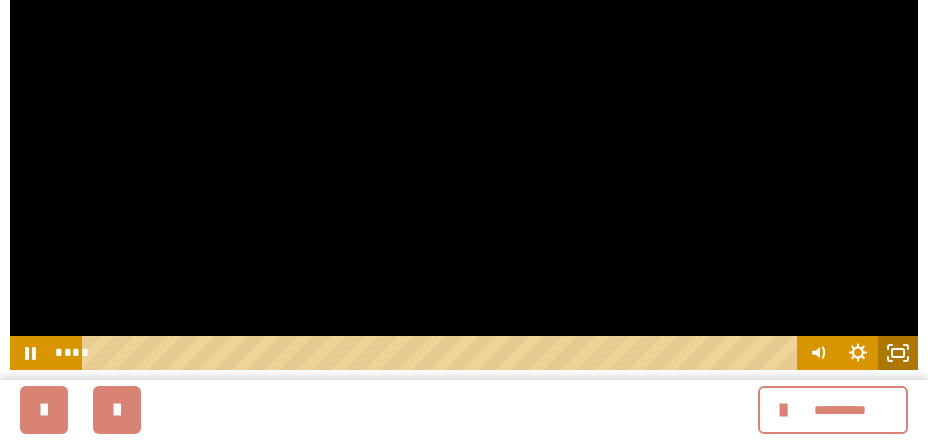 click 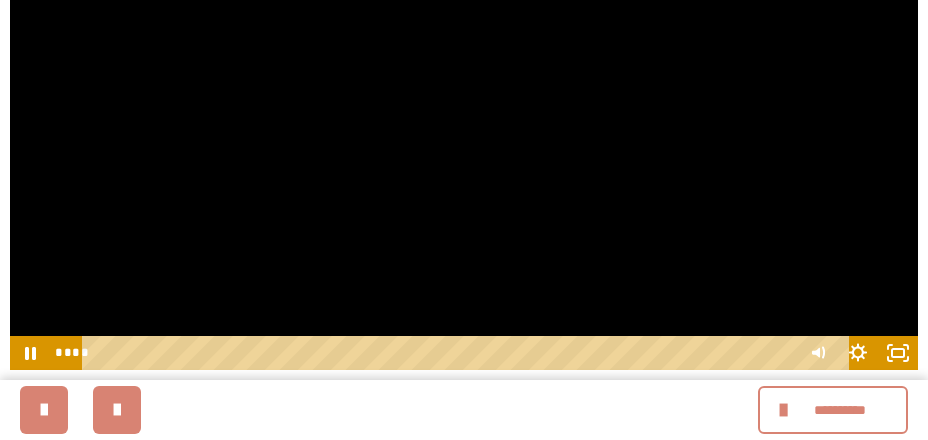 scroll, scrollTop: 349, scrollLeft: 0, axis: vertical 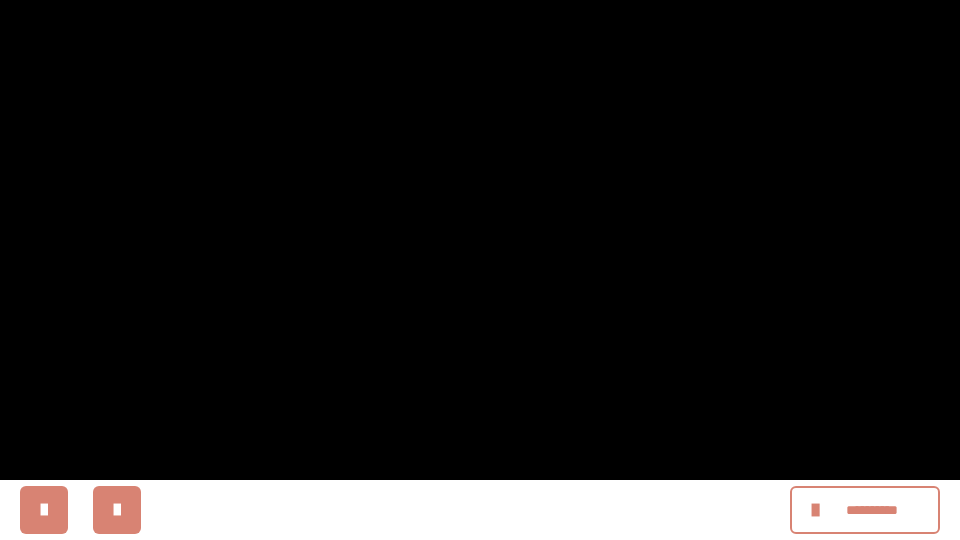 click 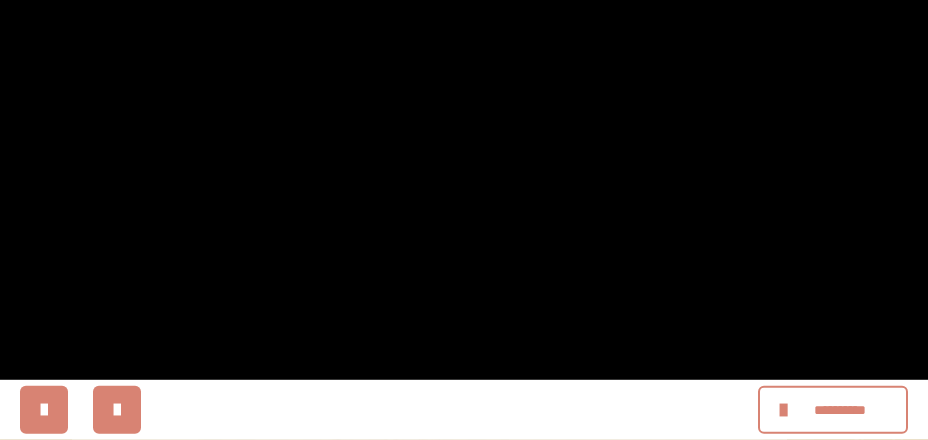 scroll, scrollTop: 431, scrollLeft: 0, axis: vertical 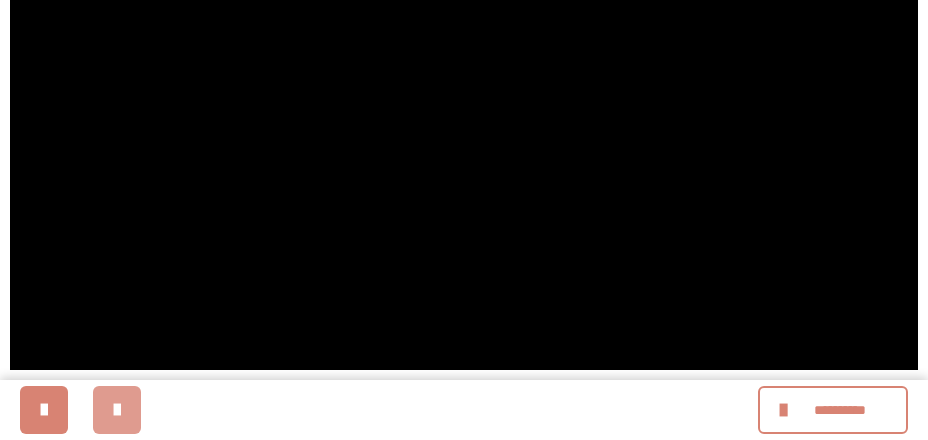 click at bounding box center (117, 410) 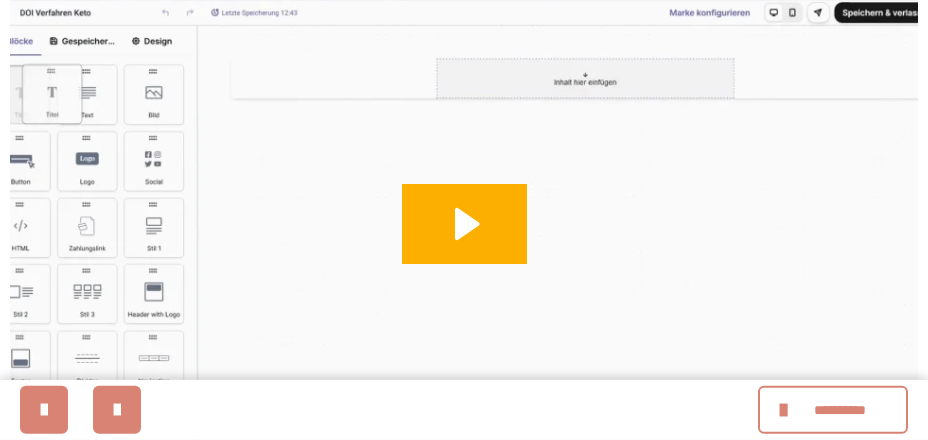 scroll, scrollTop: 296, scrollLeft: 0, axis: vertical 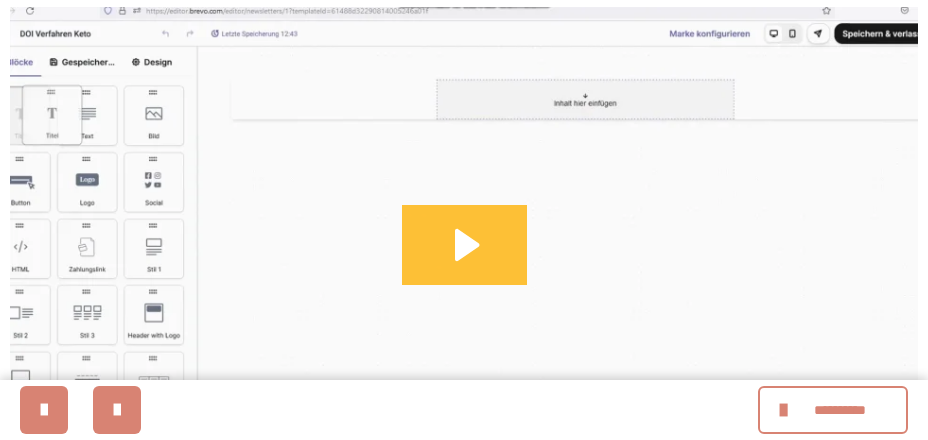 click 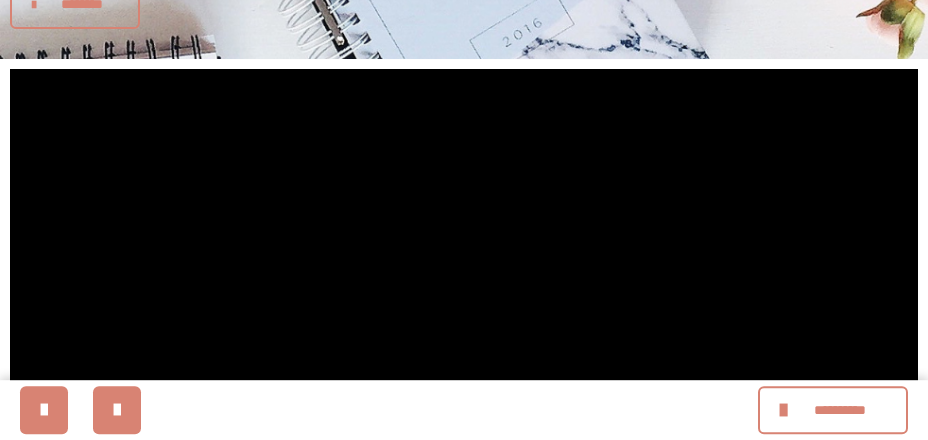 scroll, scrollTop: 188, scrollLeft: 0, axis: vertical 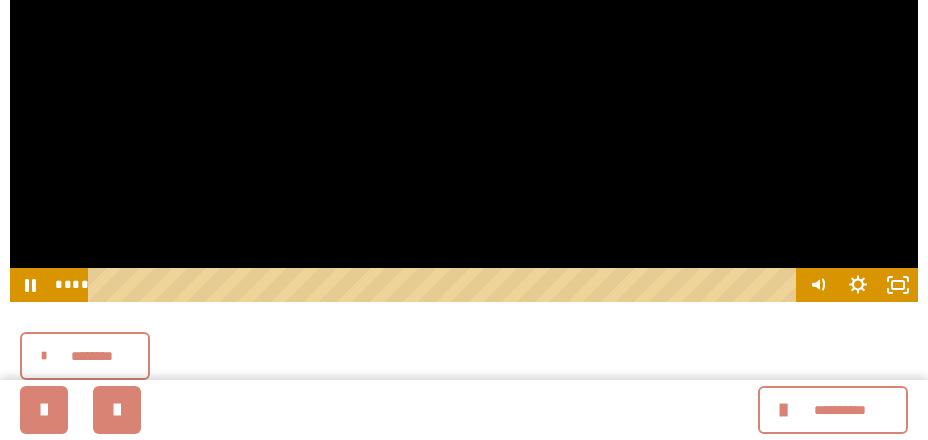 click at bounding box center (464, 47) 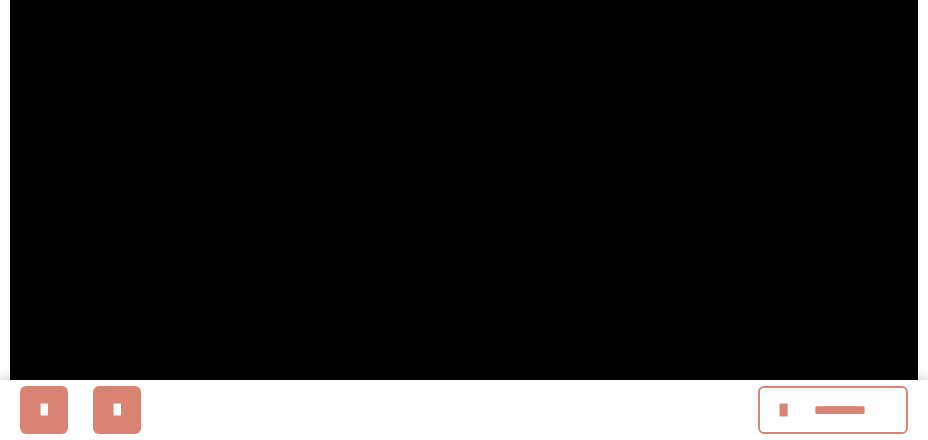 scroll, scrollTop: 296, scrollLeft: 0, axis: vertical 